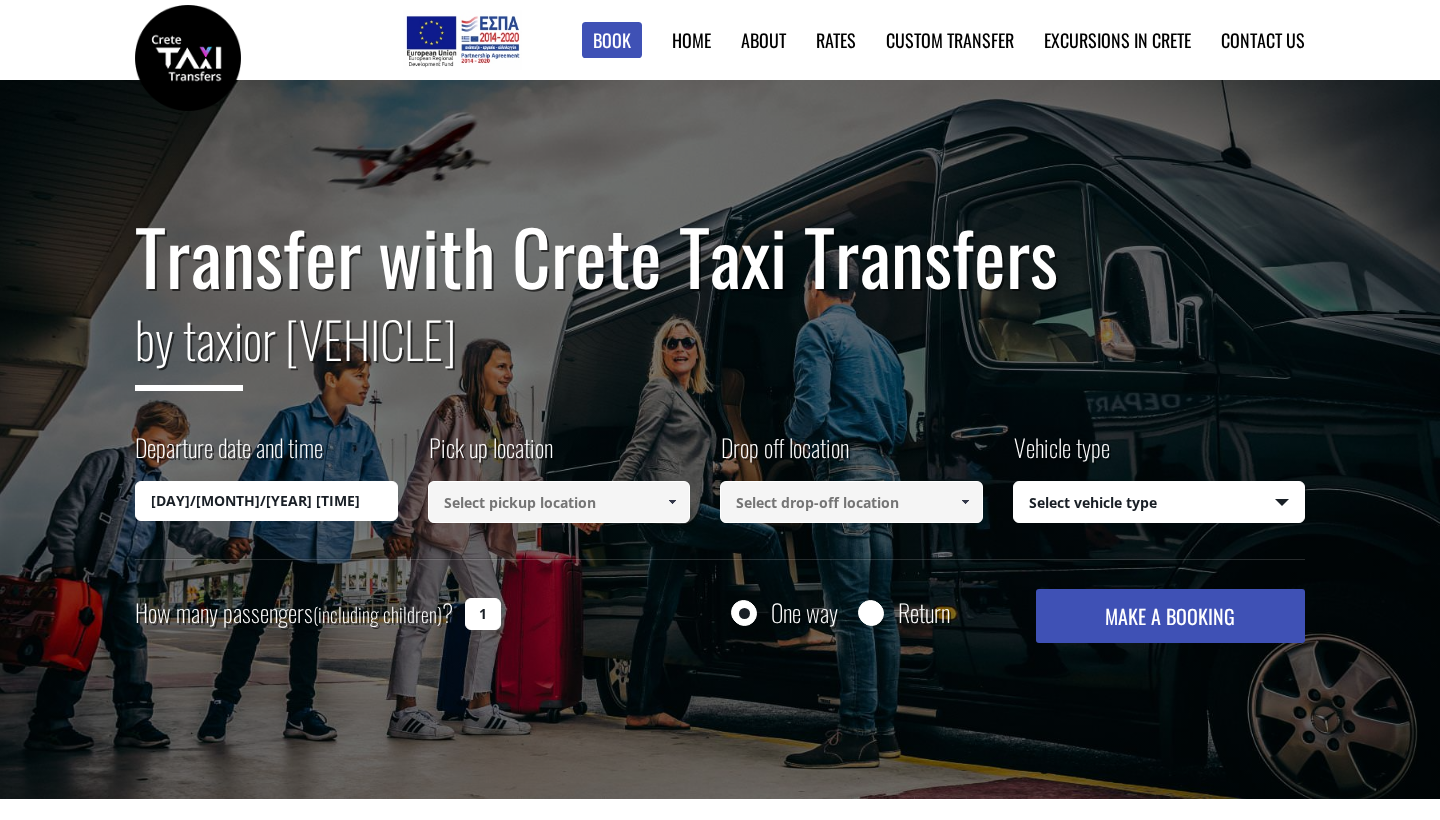 scroll, scrollTop: 0, scrollLeft: 0, axis: both 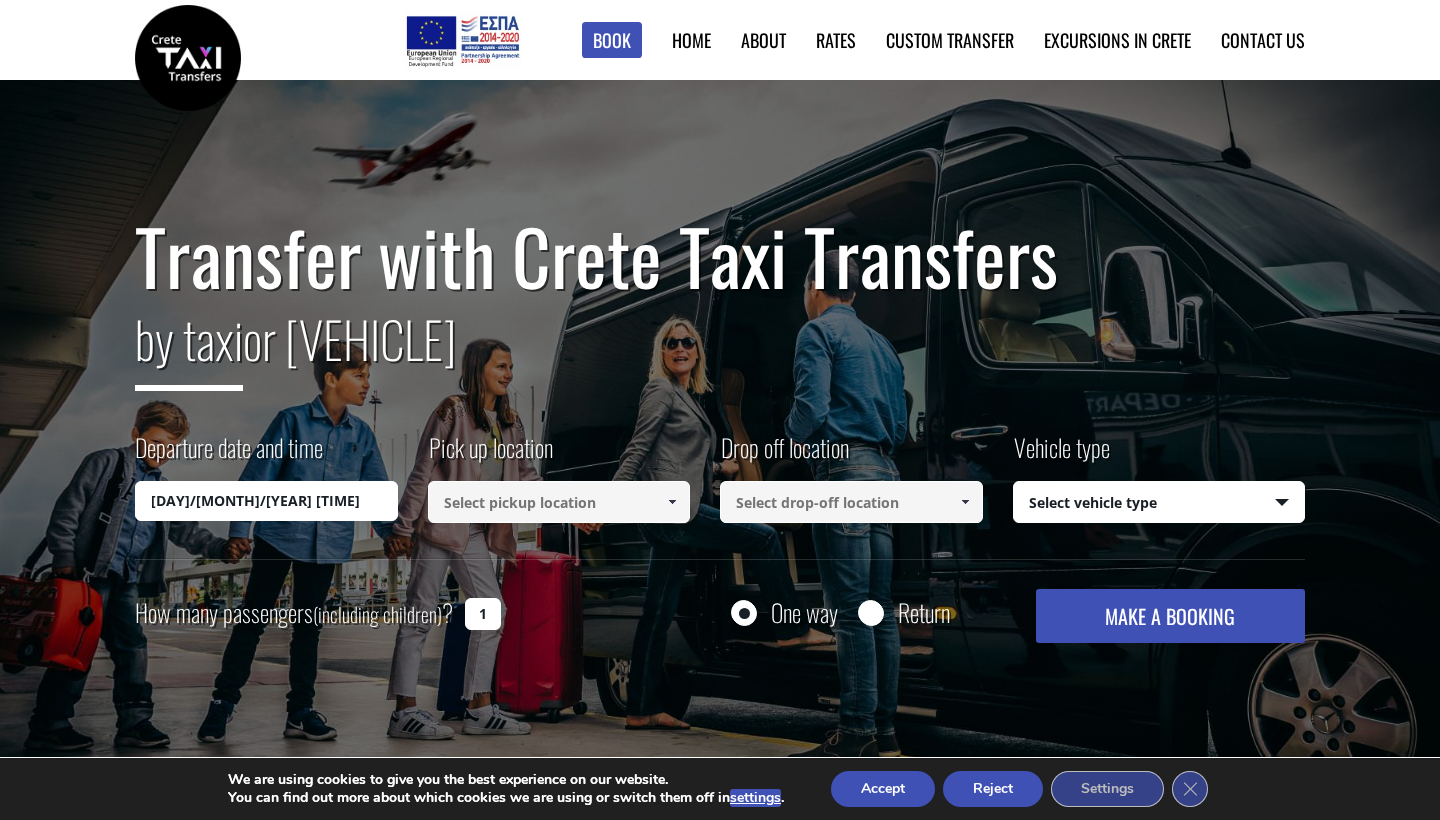 click at bounding box center [559, 502] 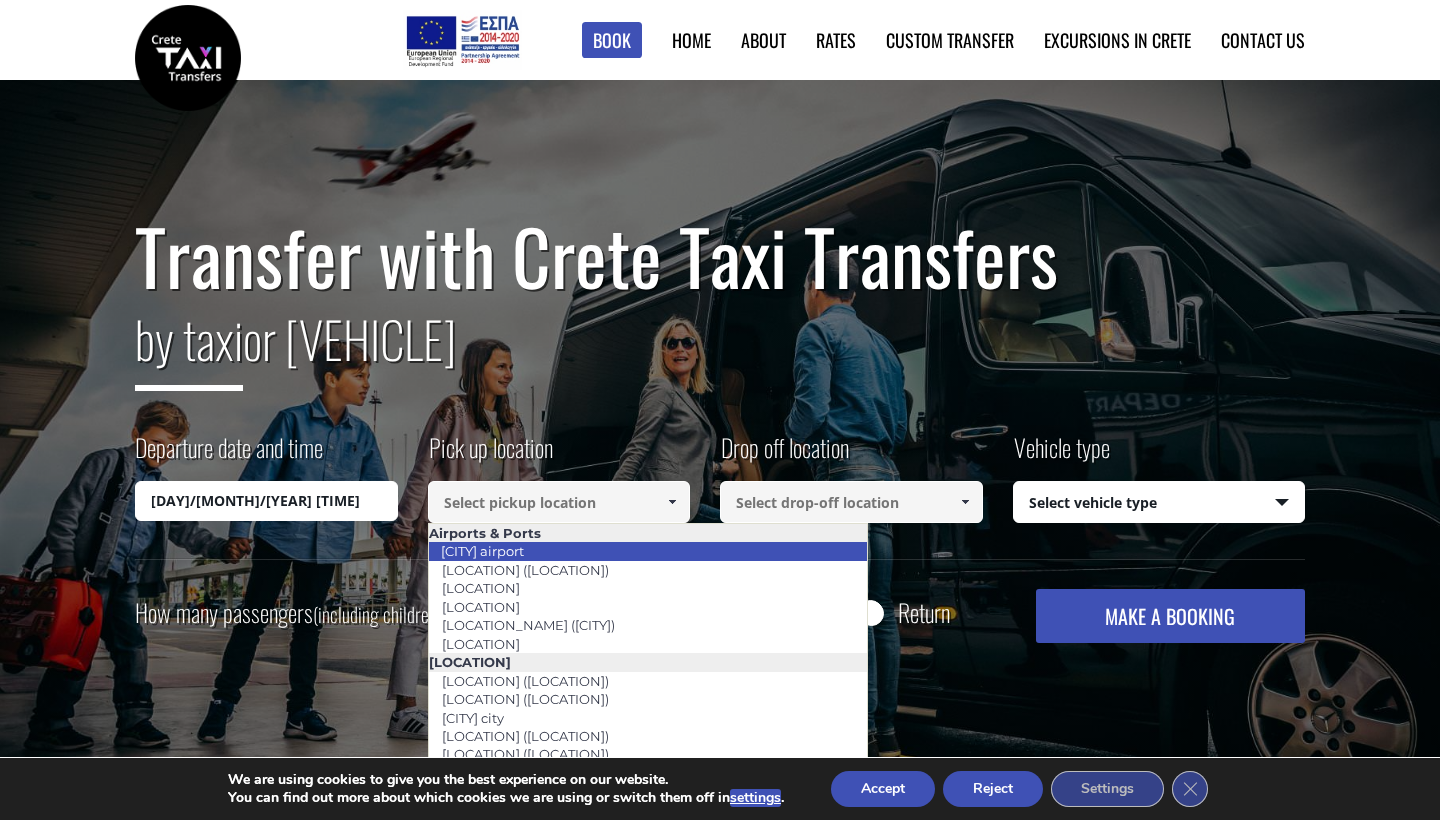 click on "[CITY] airport" at bounding box center (482, 551) 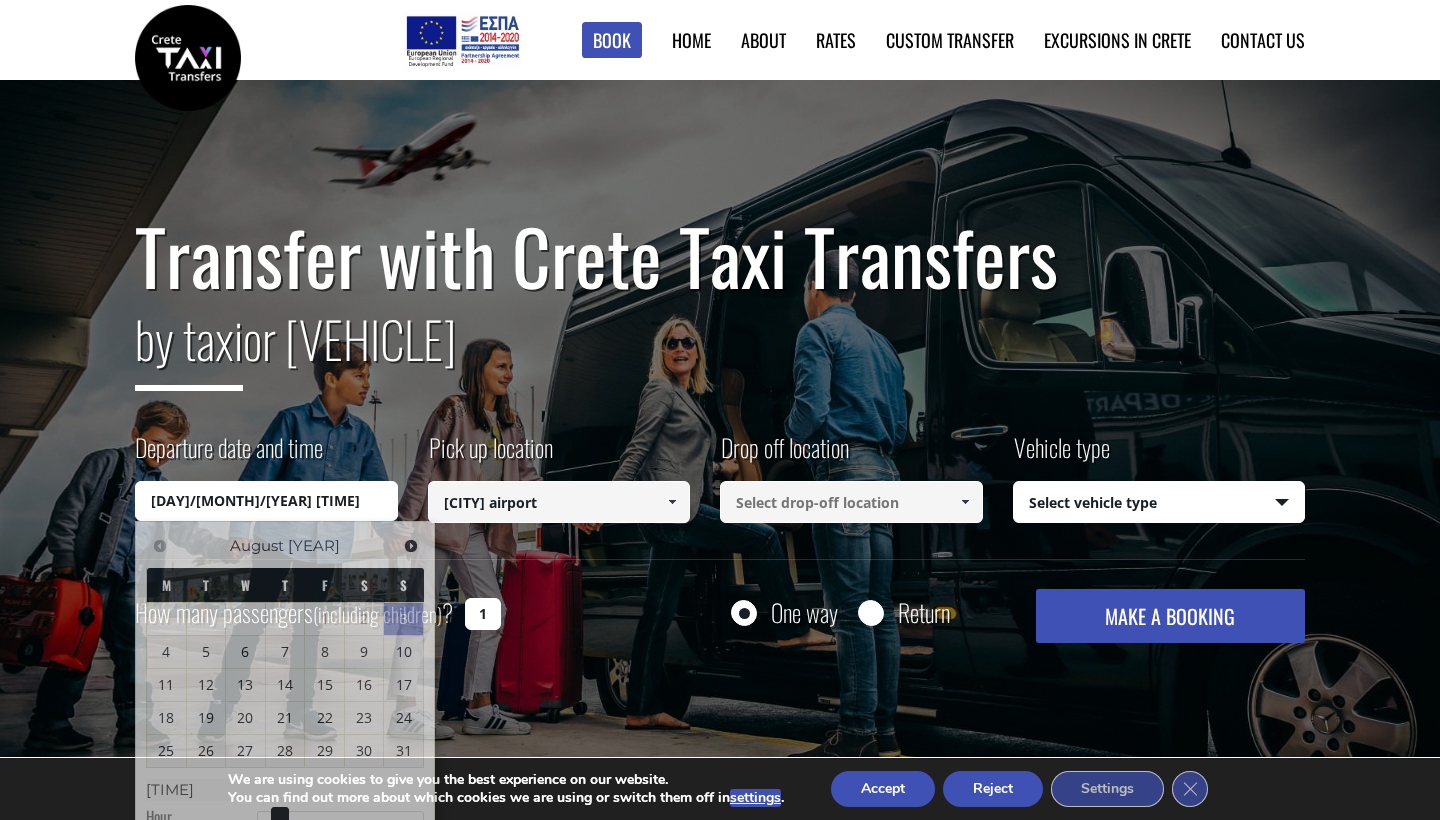 click on "03/08/2025 03:37" at bounding box center (266, 501) 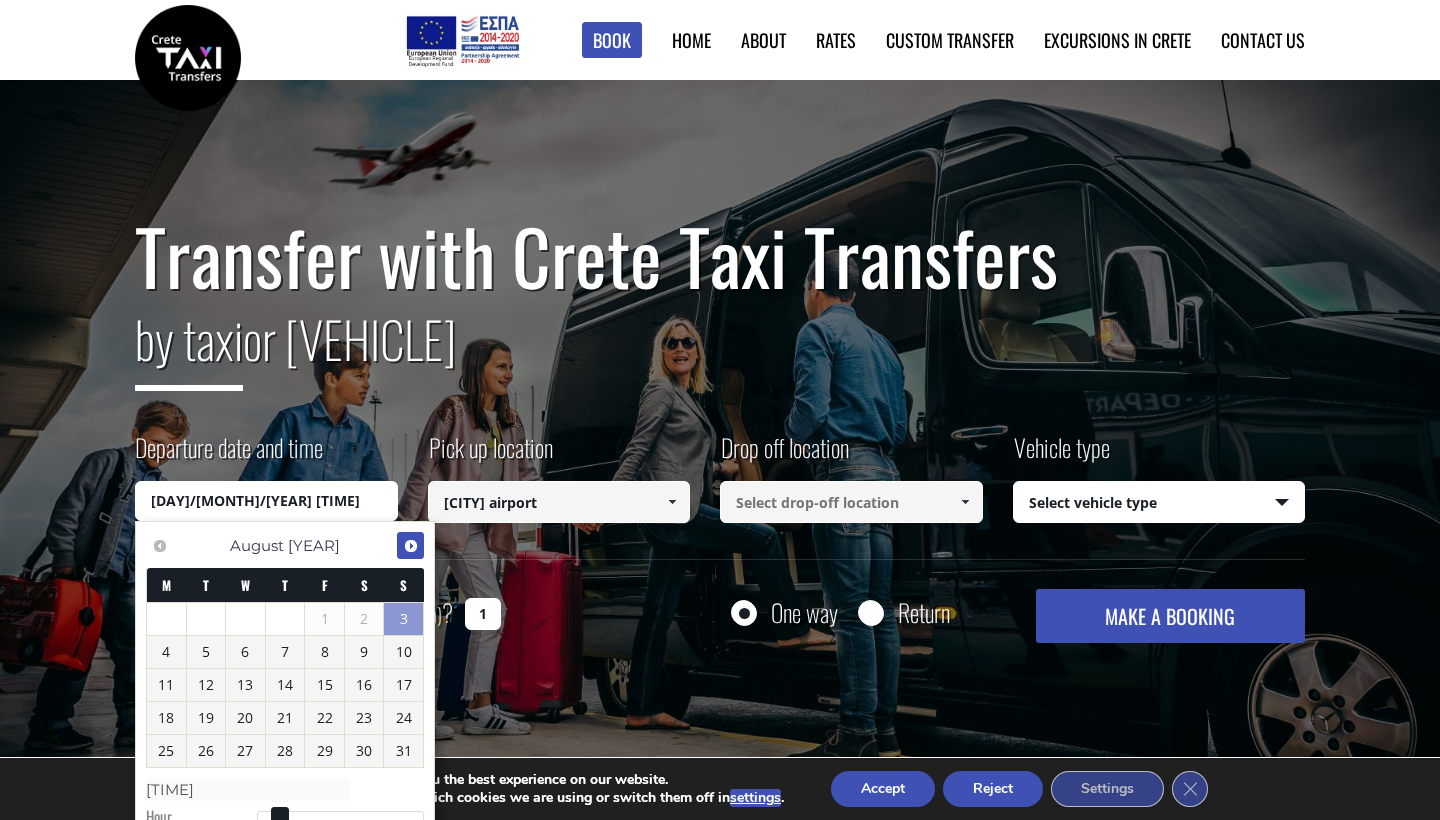 click on "Next" at bounding box center (411, 546) 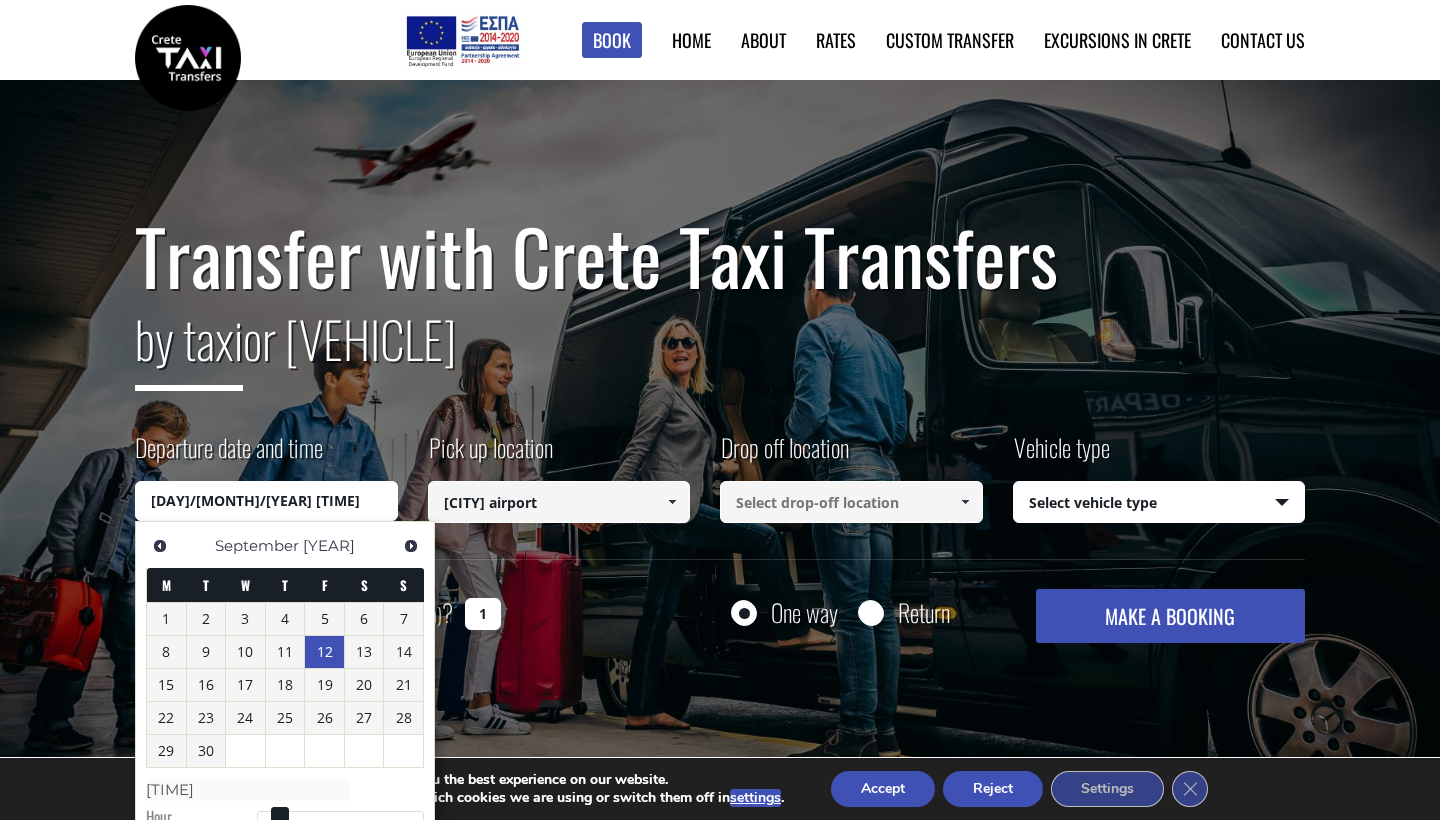 click on "12" at bounding box center [324, 652] 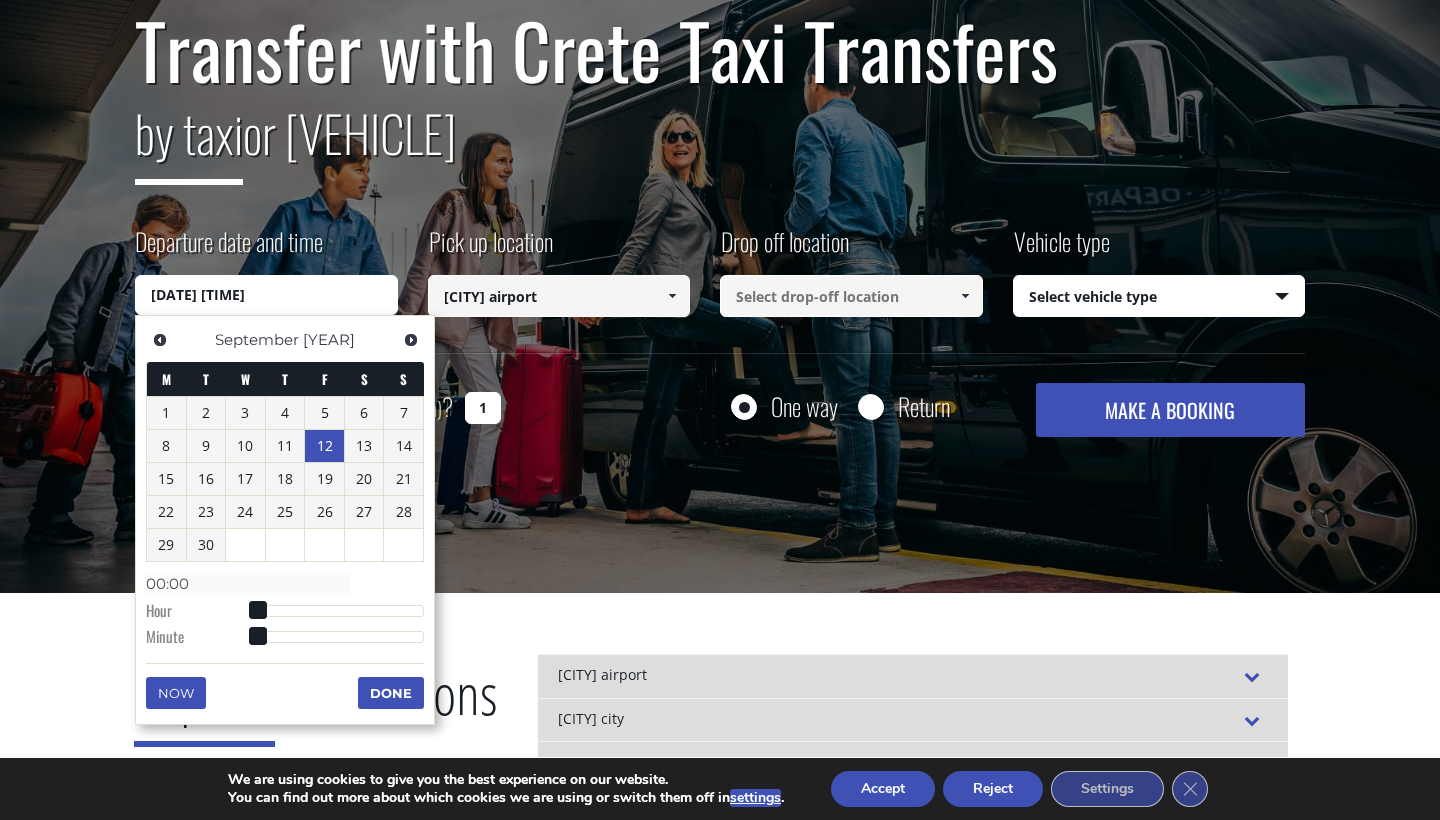 scroll, scrollTop: 207, scrollLeft: 0, axis: vertical 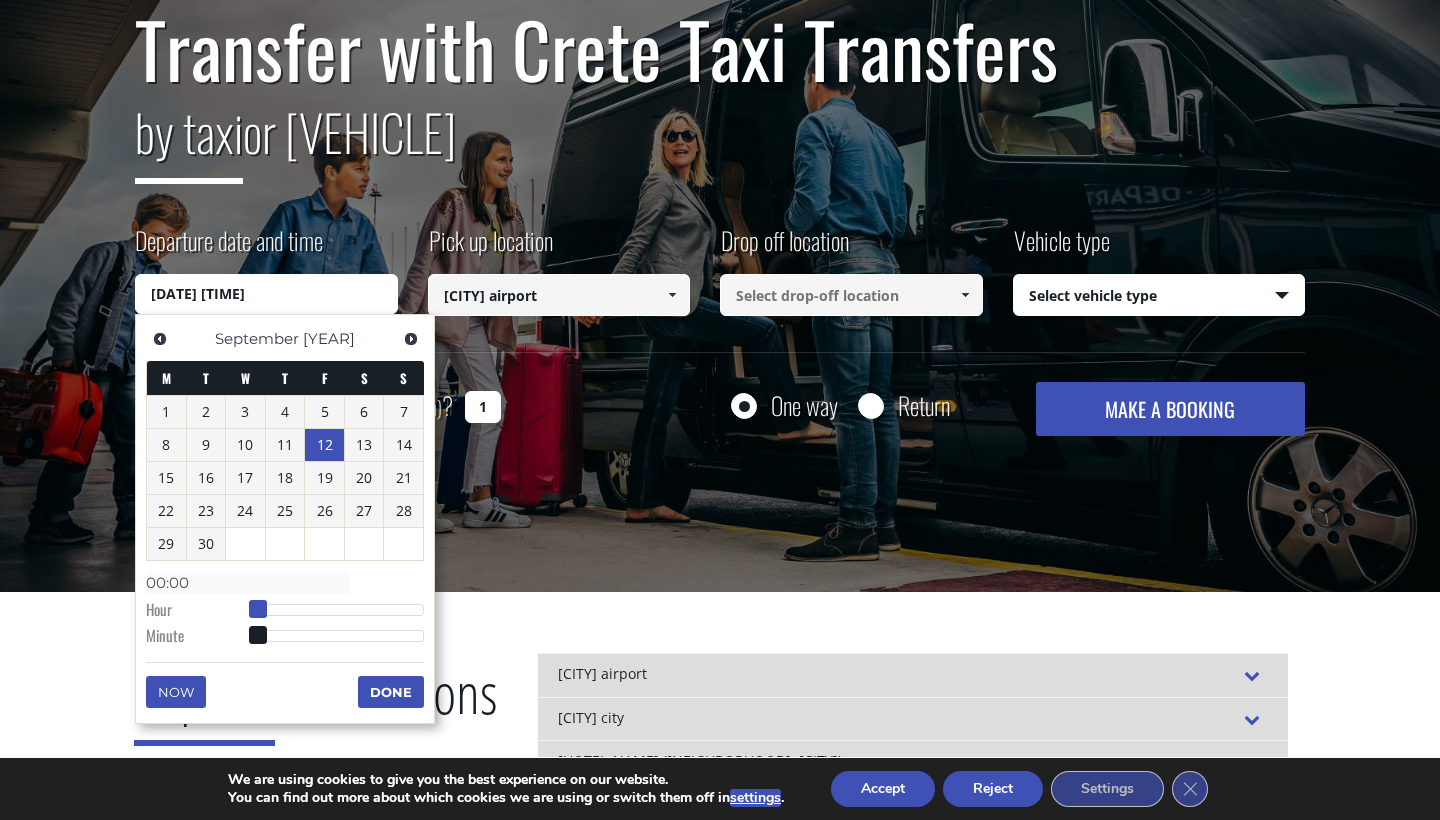 type on "12/09/2025 01:00" 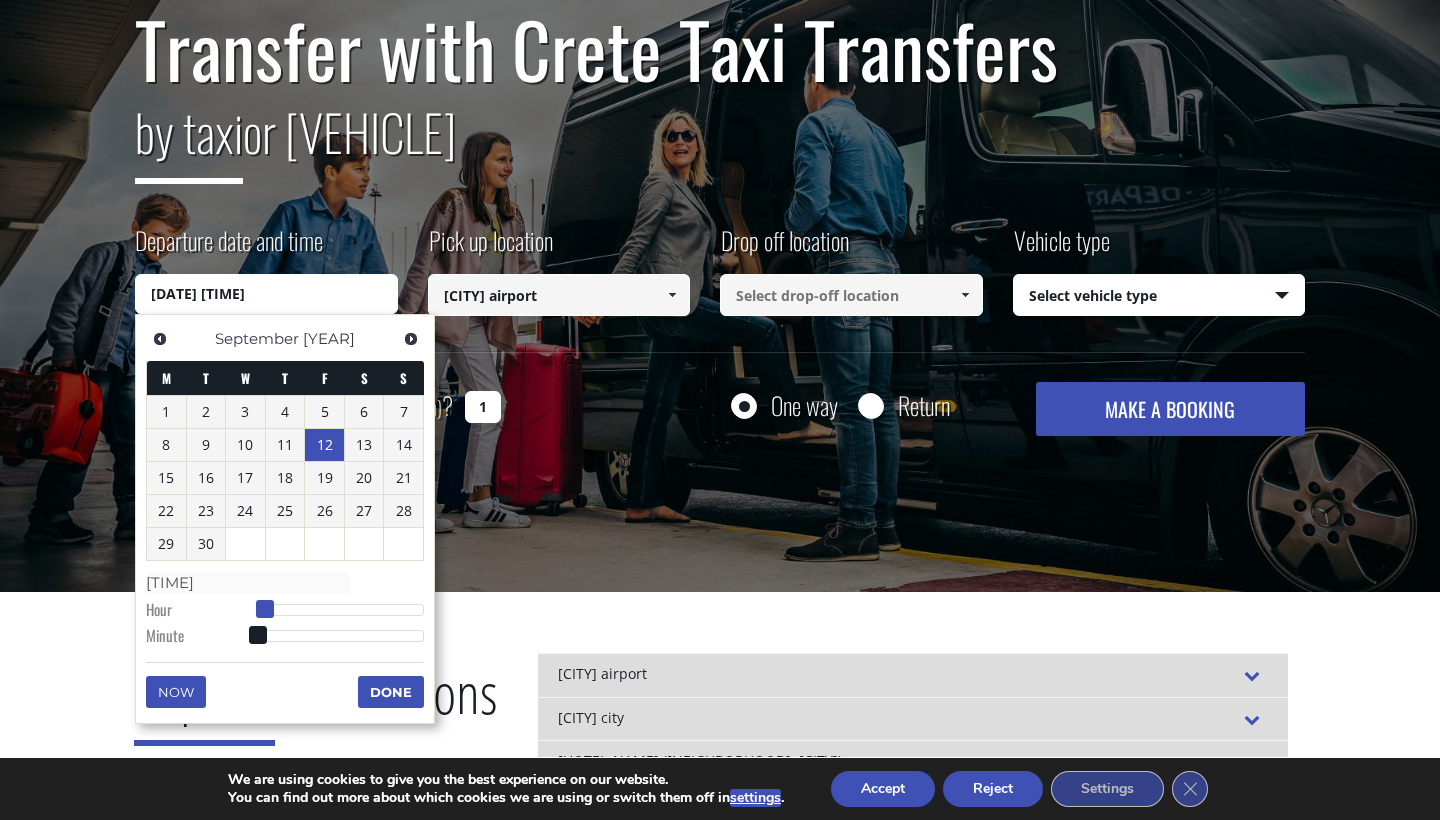 type on "12/09/2025 02:00" 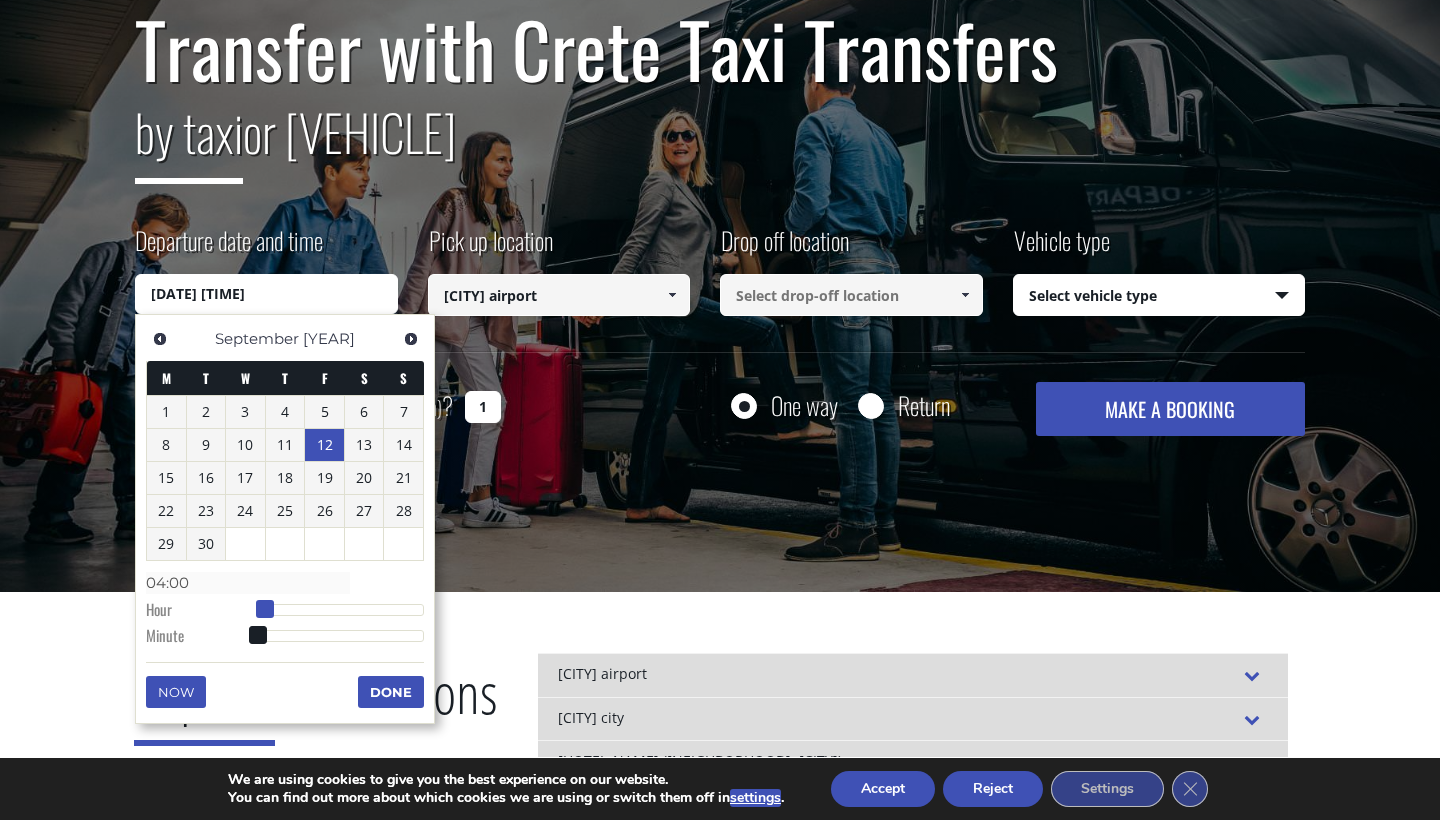 type on "12/09/2025 05:00" 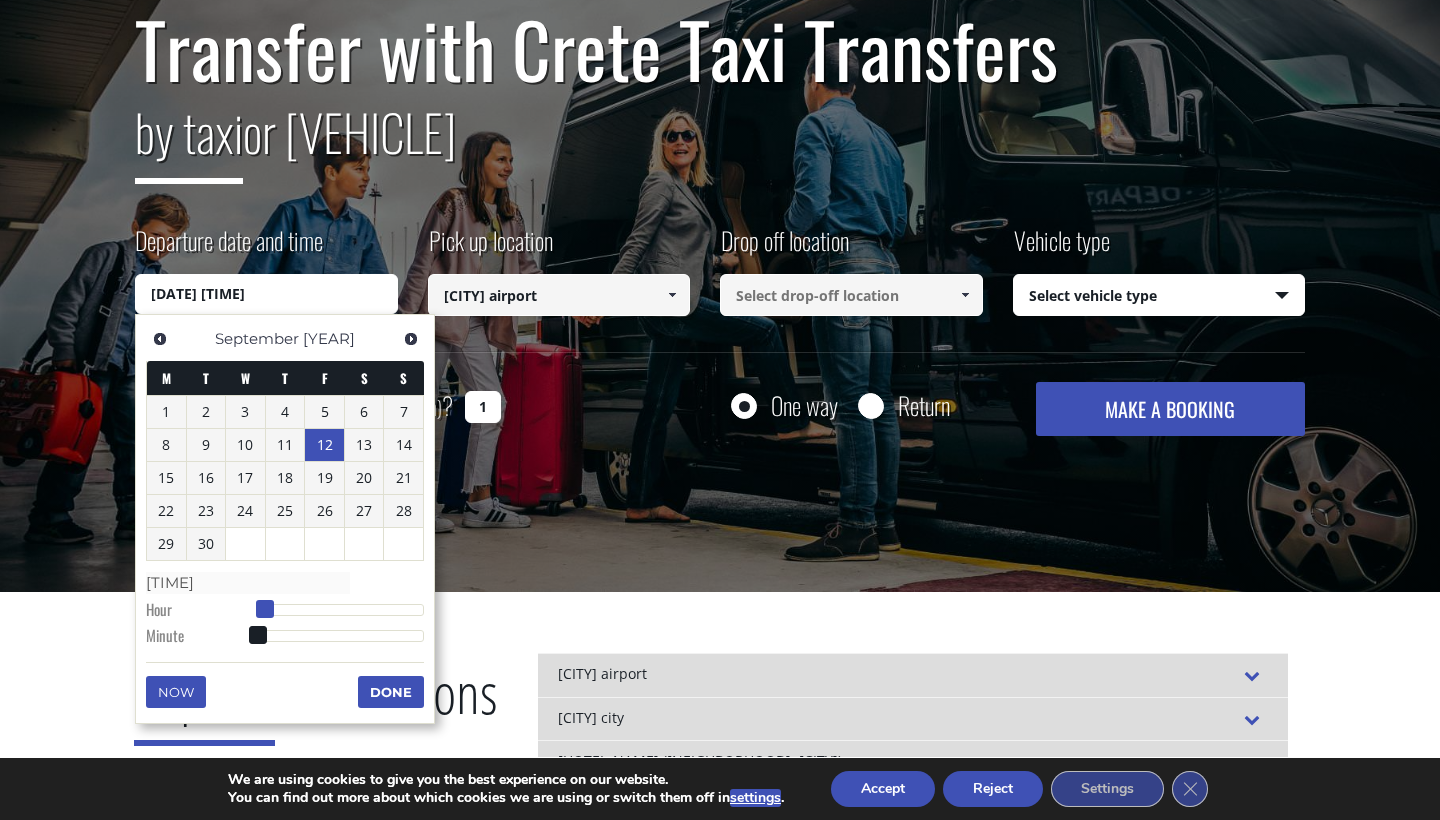 type on "12/09/2025 06:00" 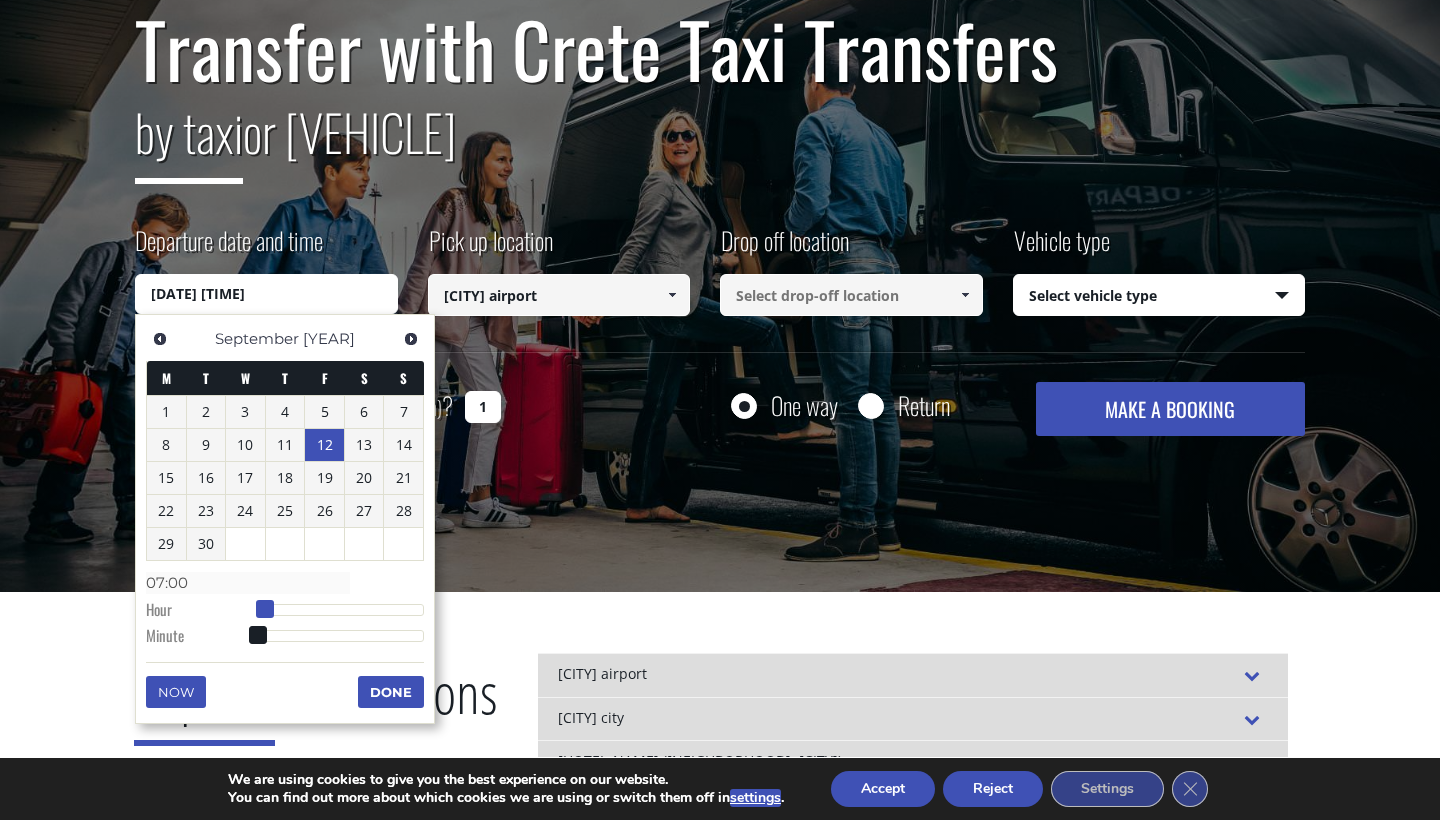 type on "12/09/2025 08:00" 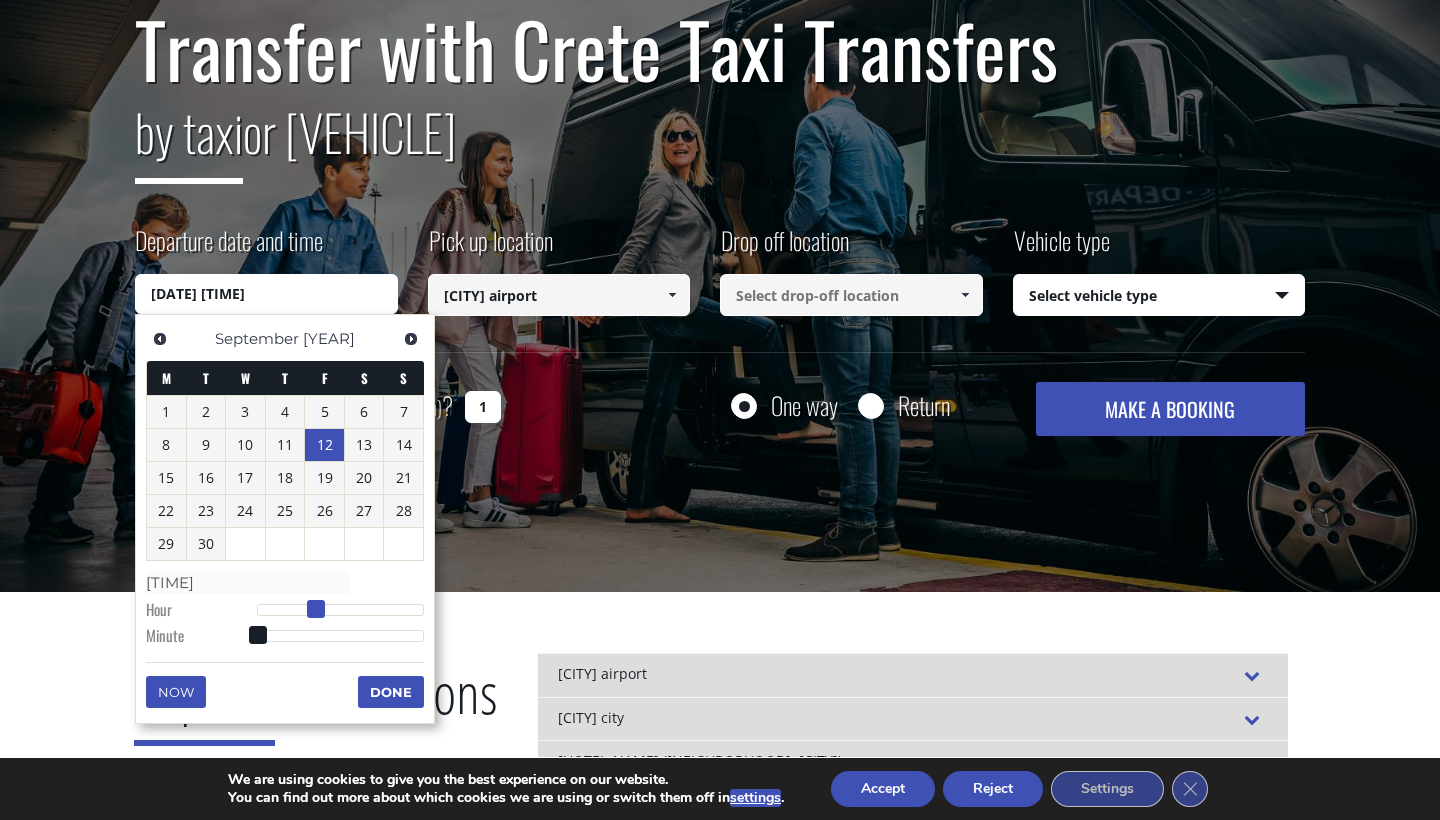 type on "12/09/2025 09:00" 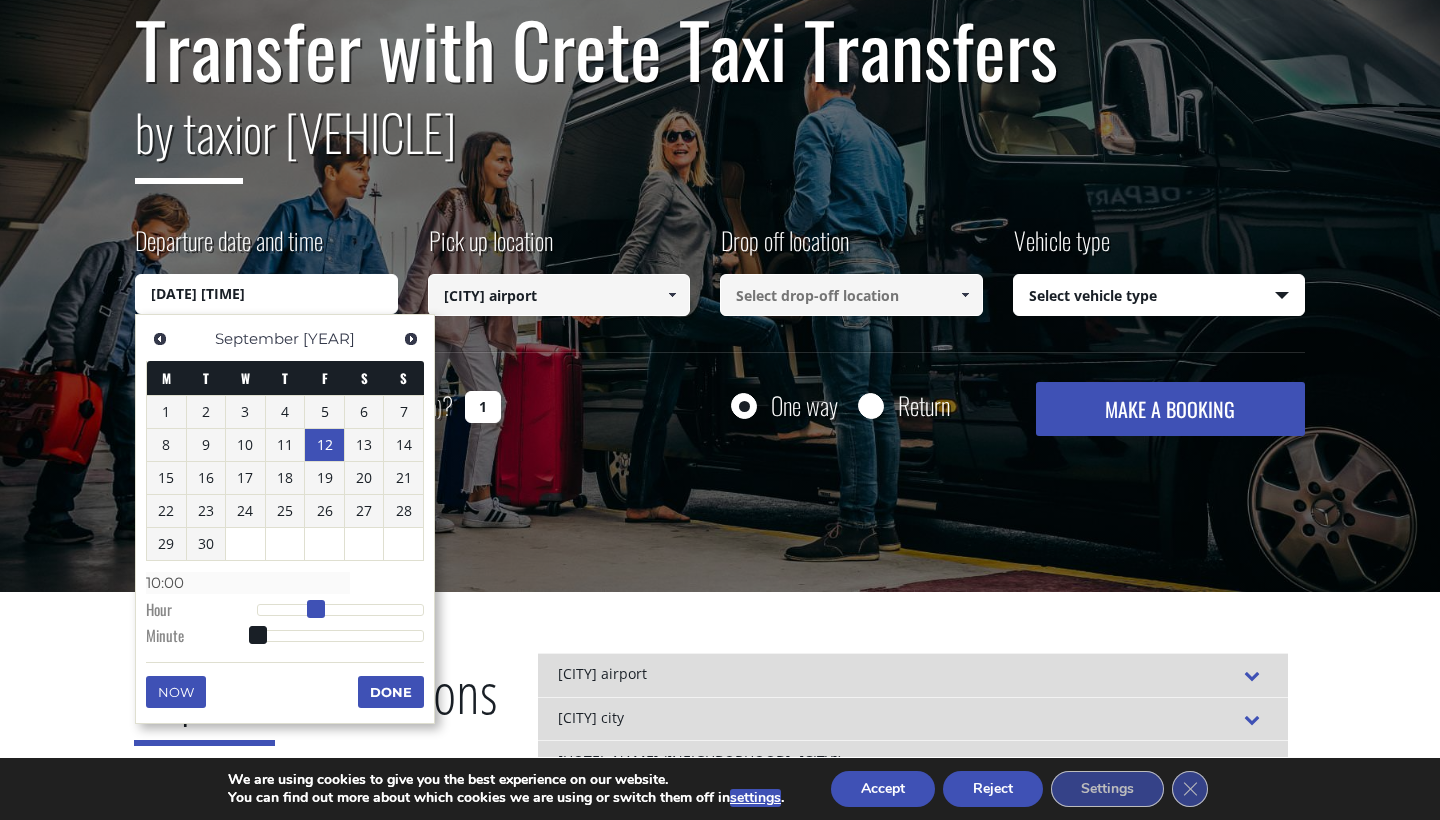 type on "12/09/2025 11:00" 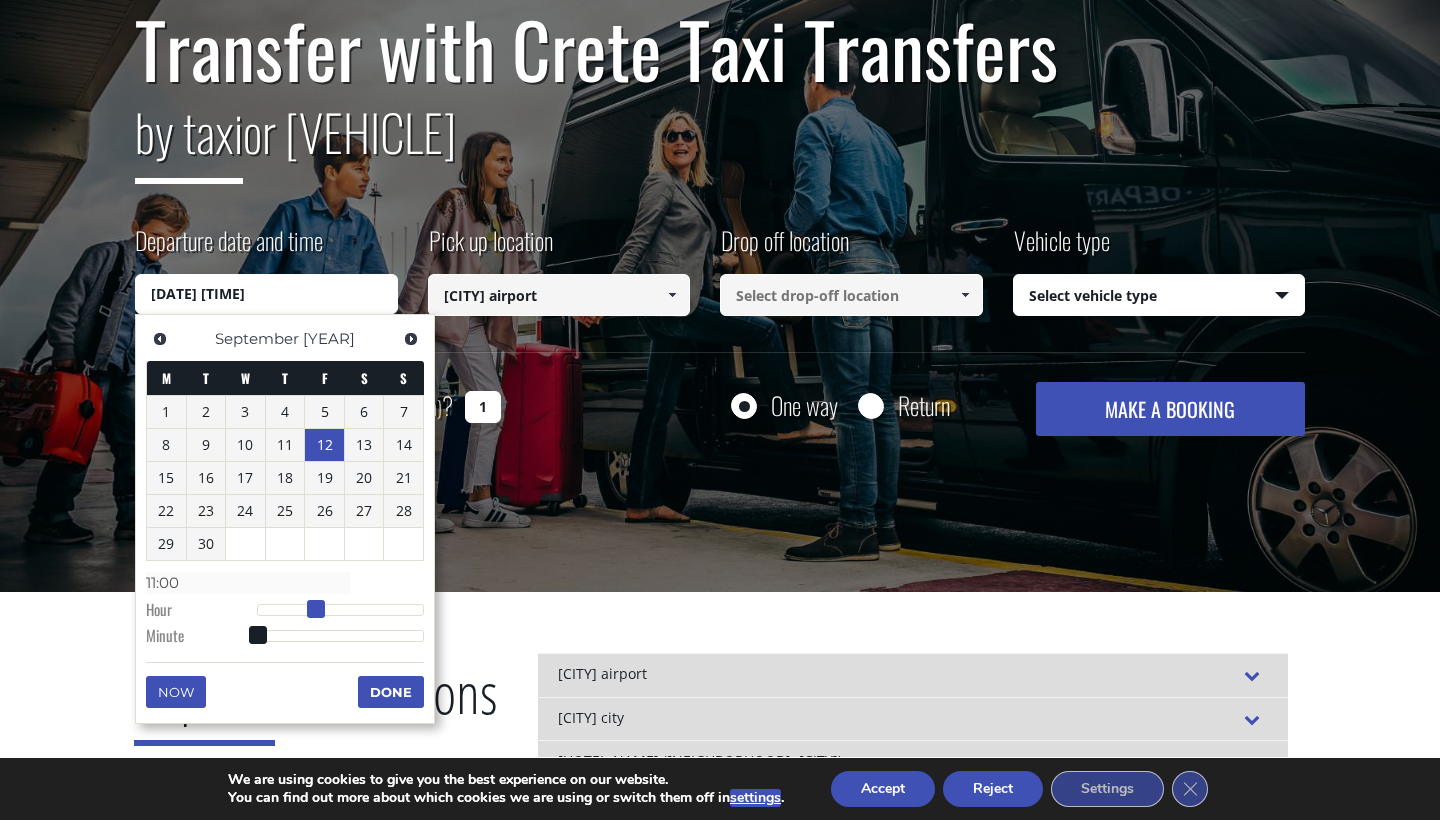 type on "12/09/2025 12:00" 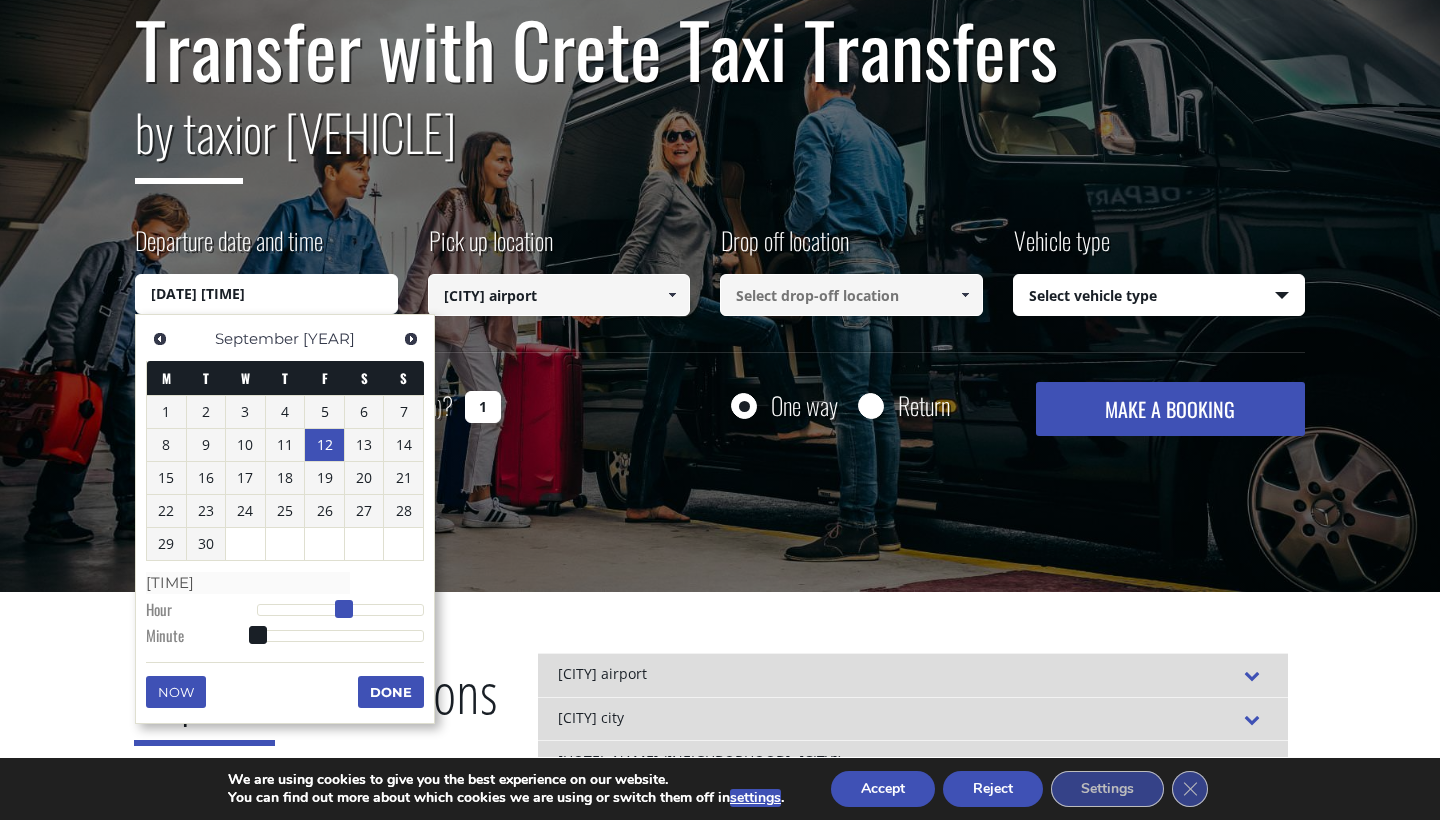type on "12/09/2025 13:00" 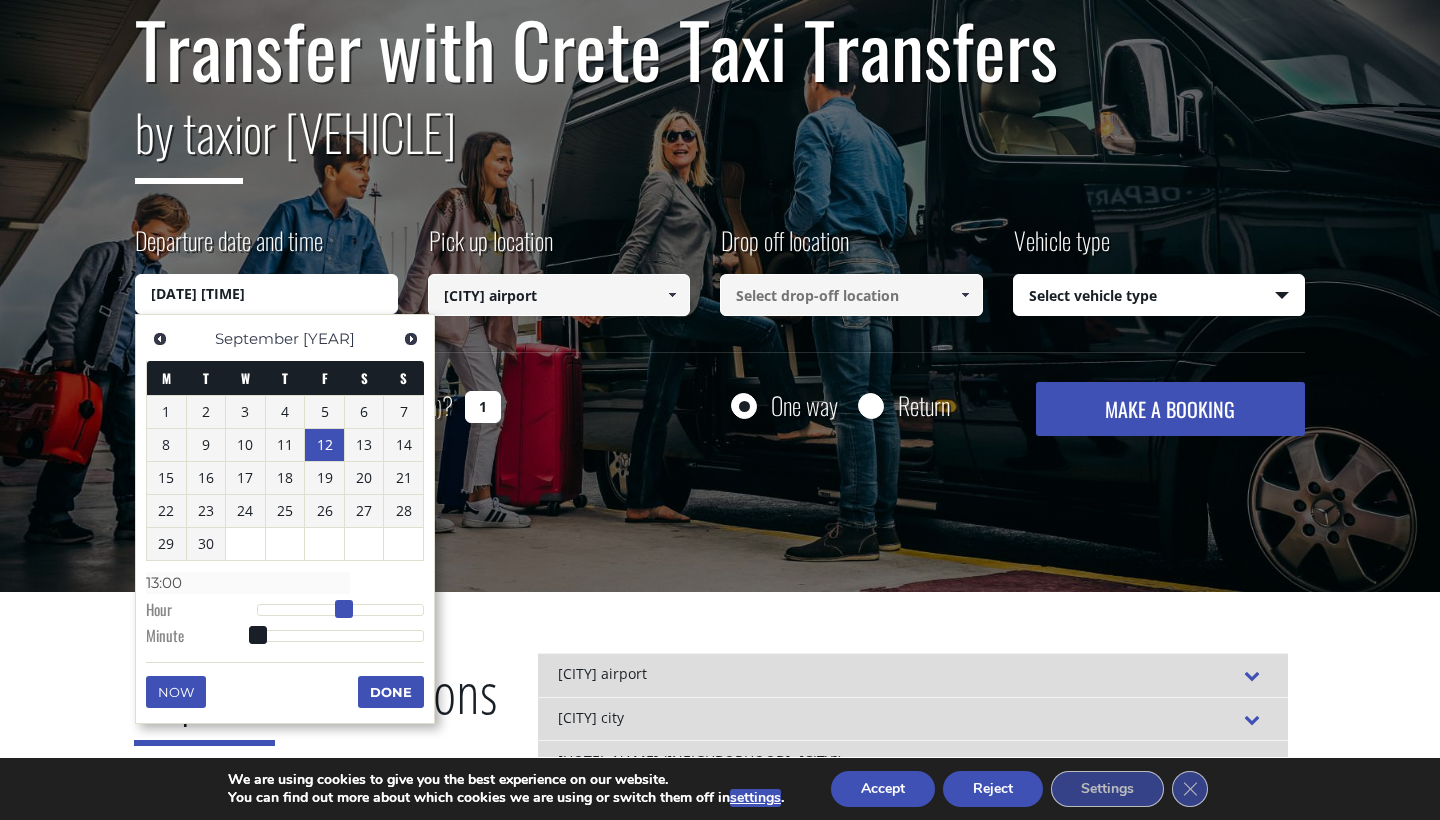 type on "12/09/2025 12:00" 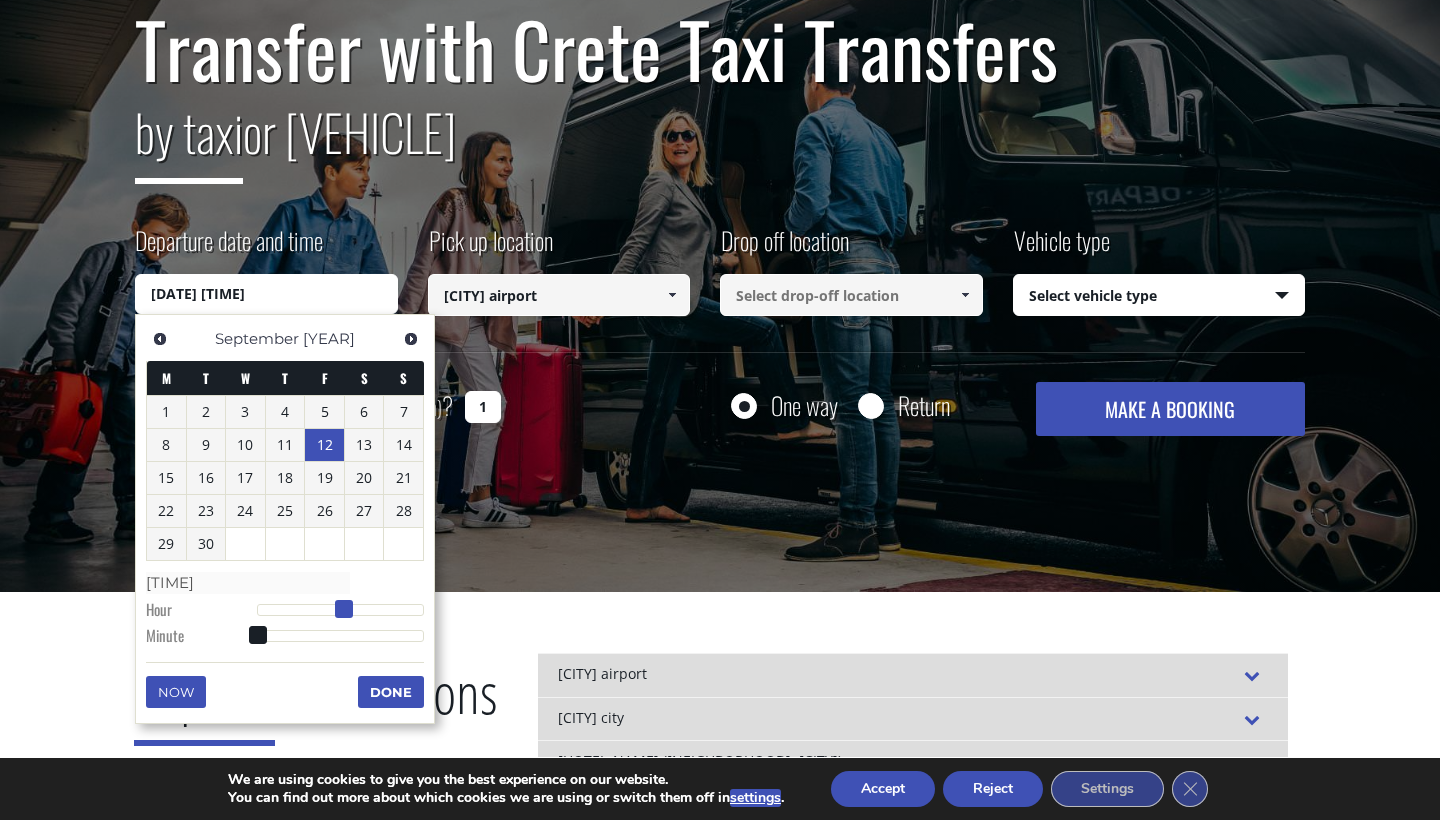 type on "12/09/2025 11:00" 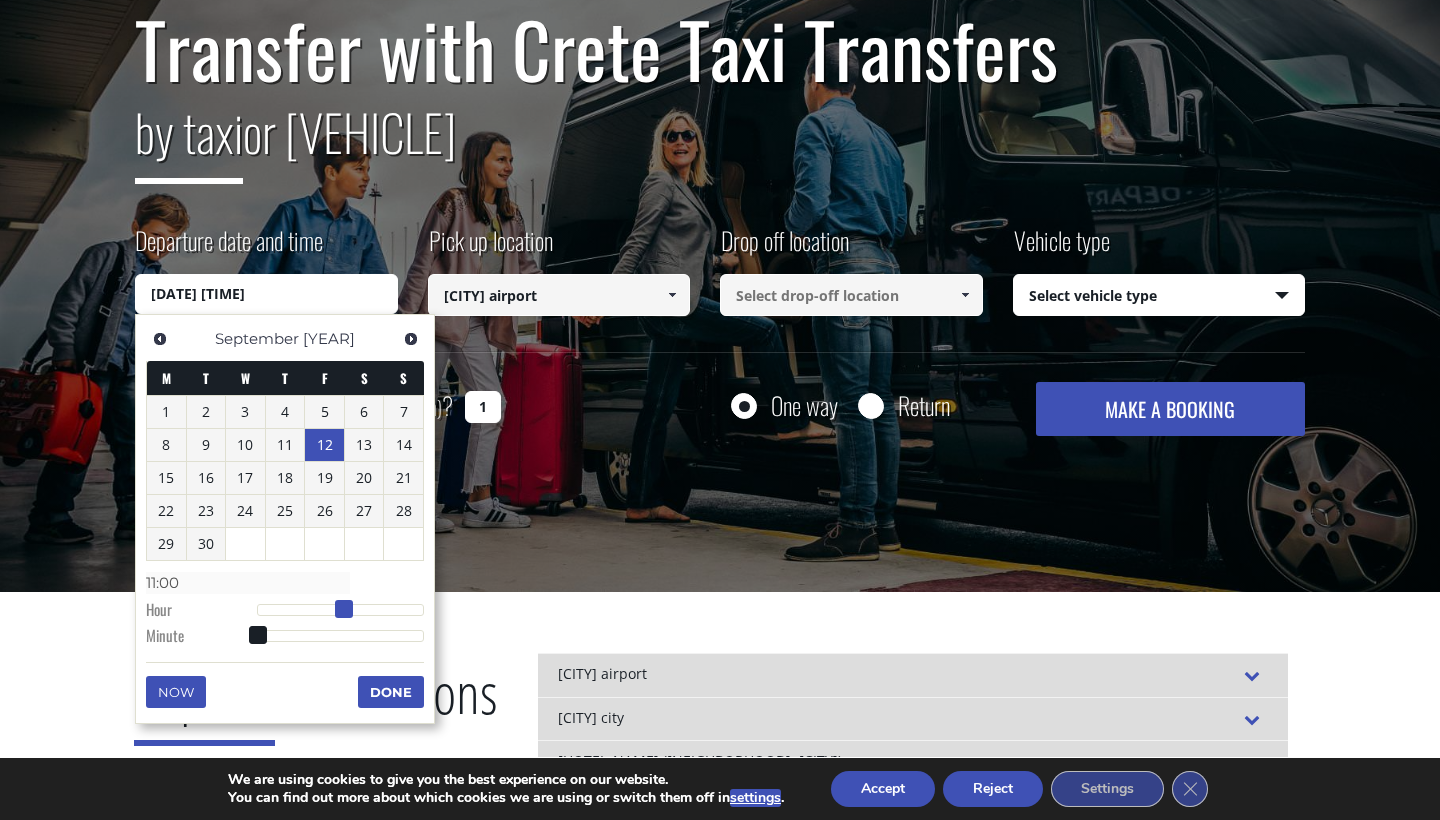 type on "12/09/2025 10:00" 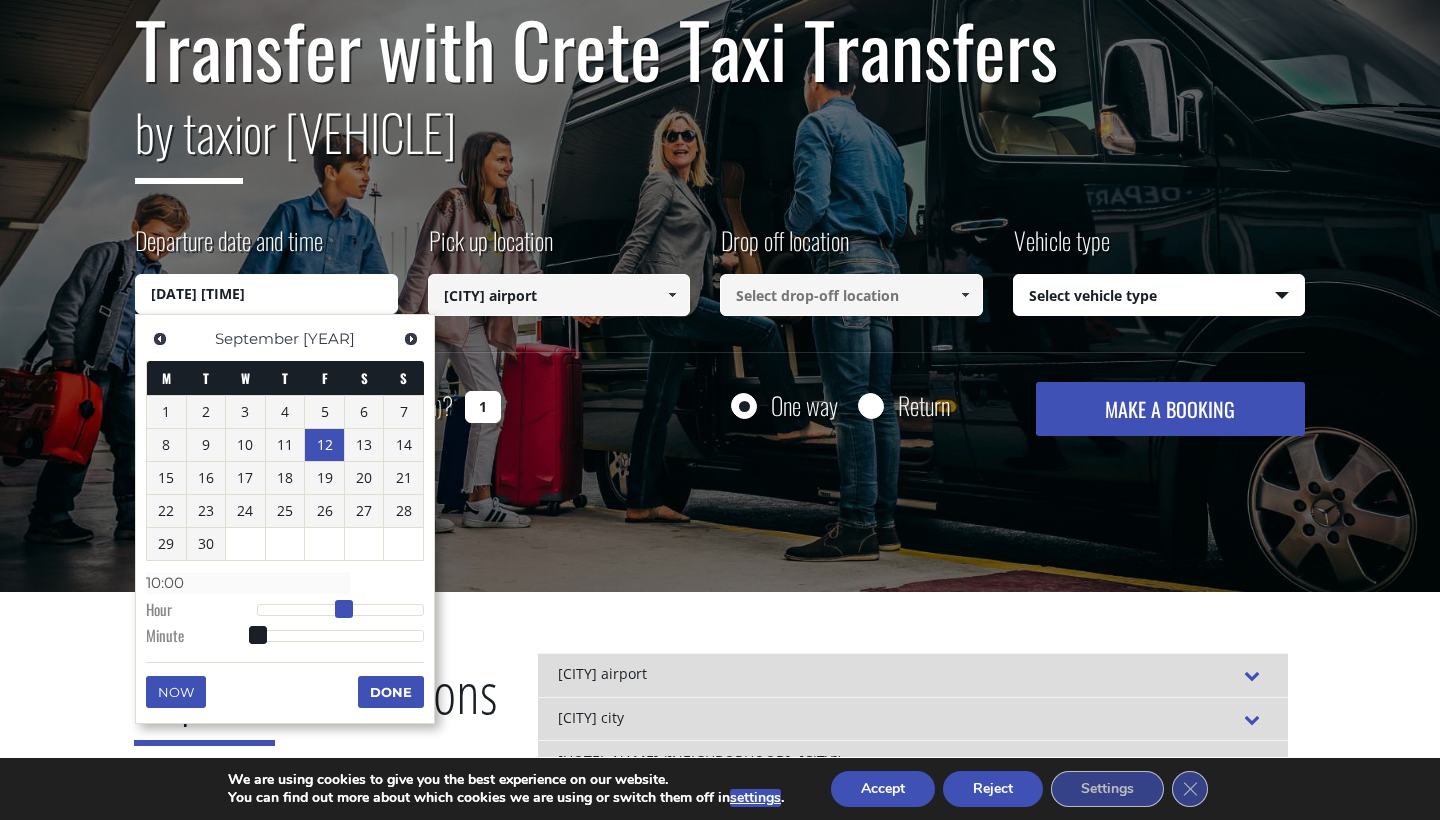 type on "12/09/2025 09:00" 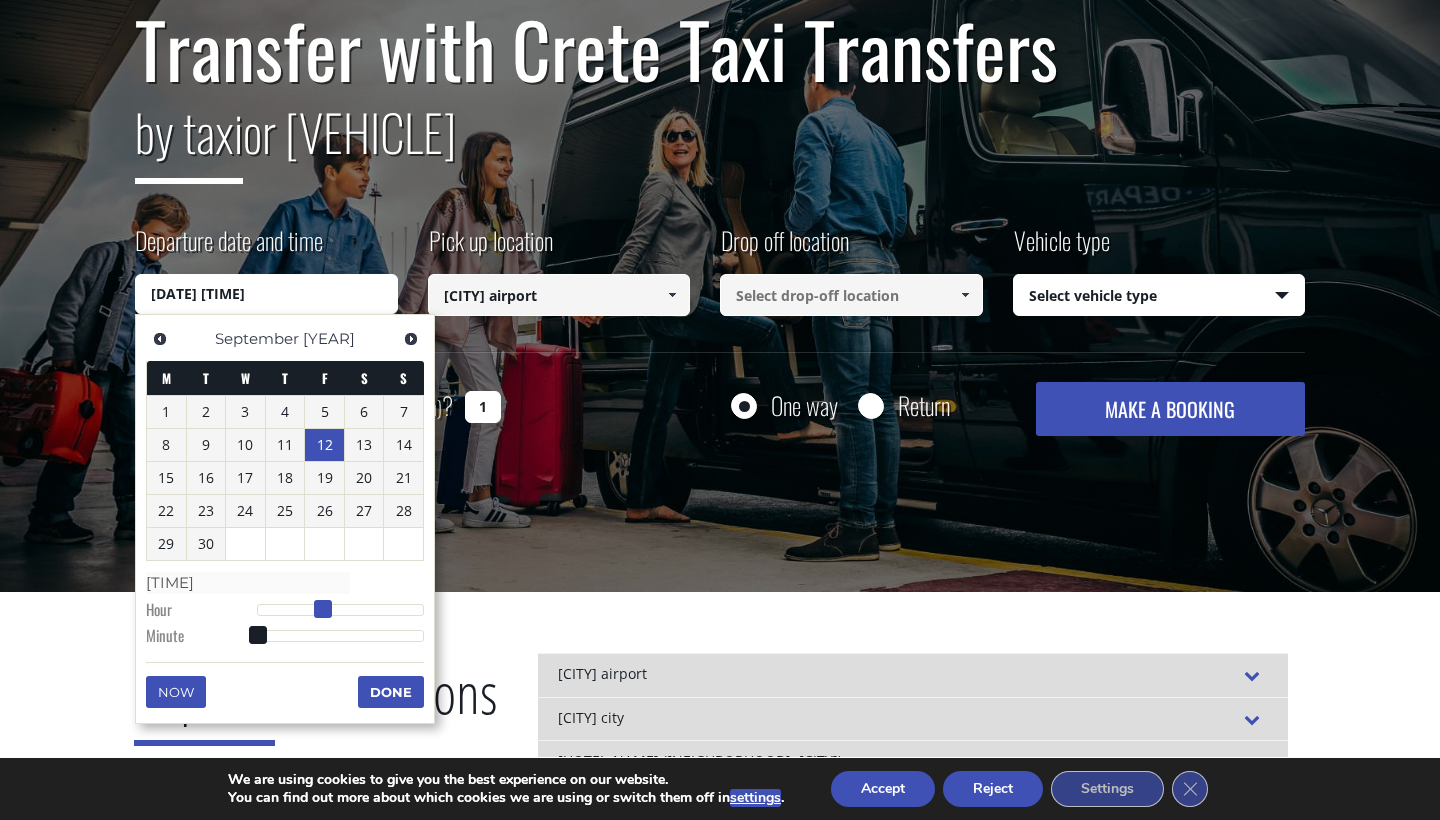 type on "12/09/2025 08:00" 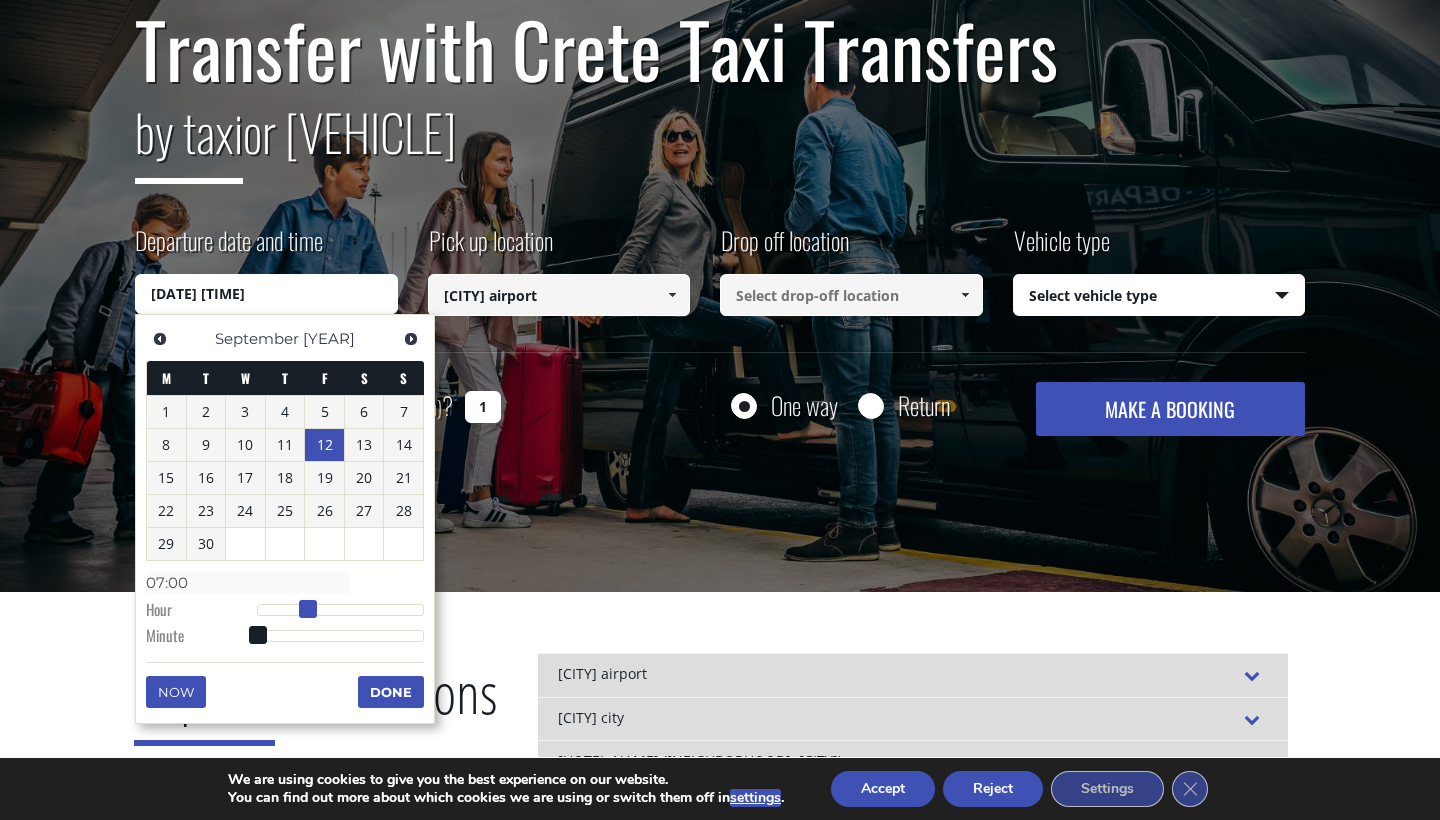 type on "12/09/2025 08:00" 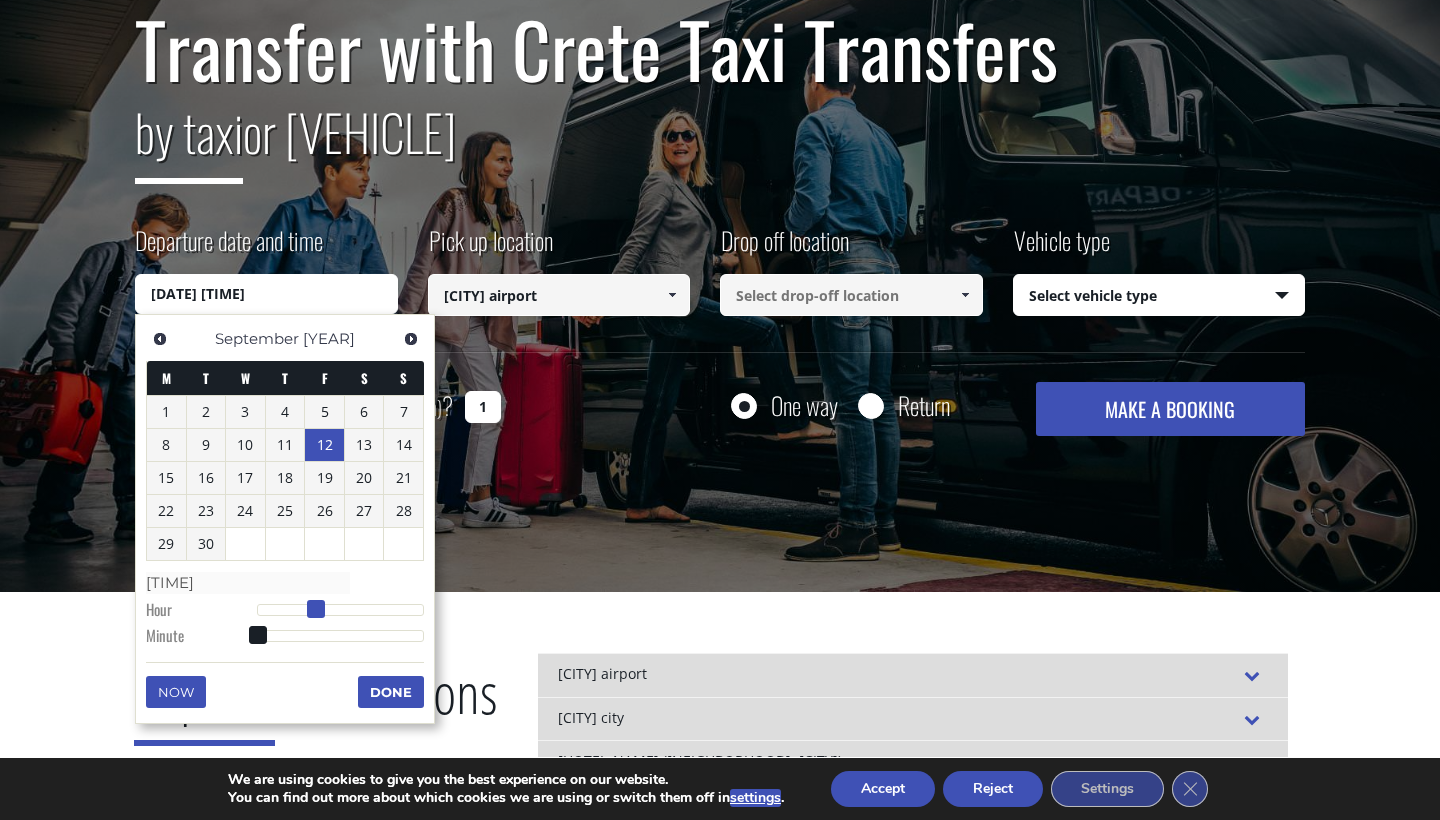 type on "12/09/2025 09:00" 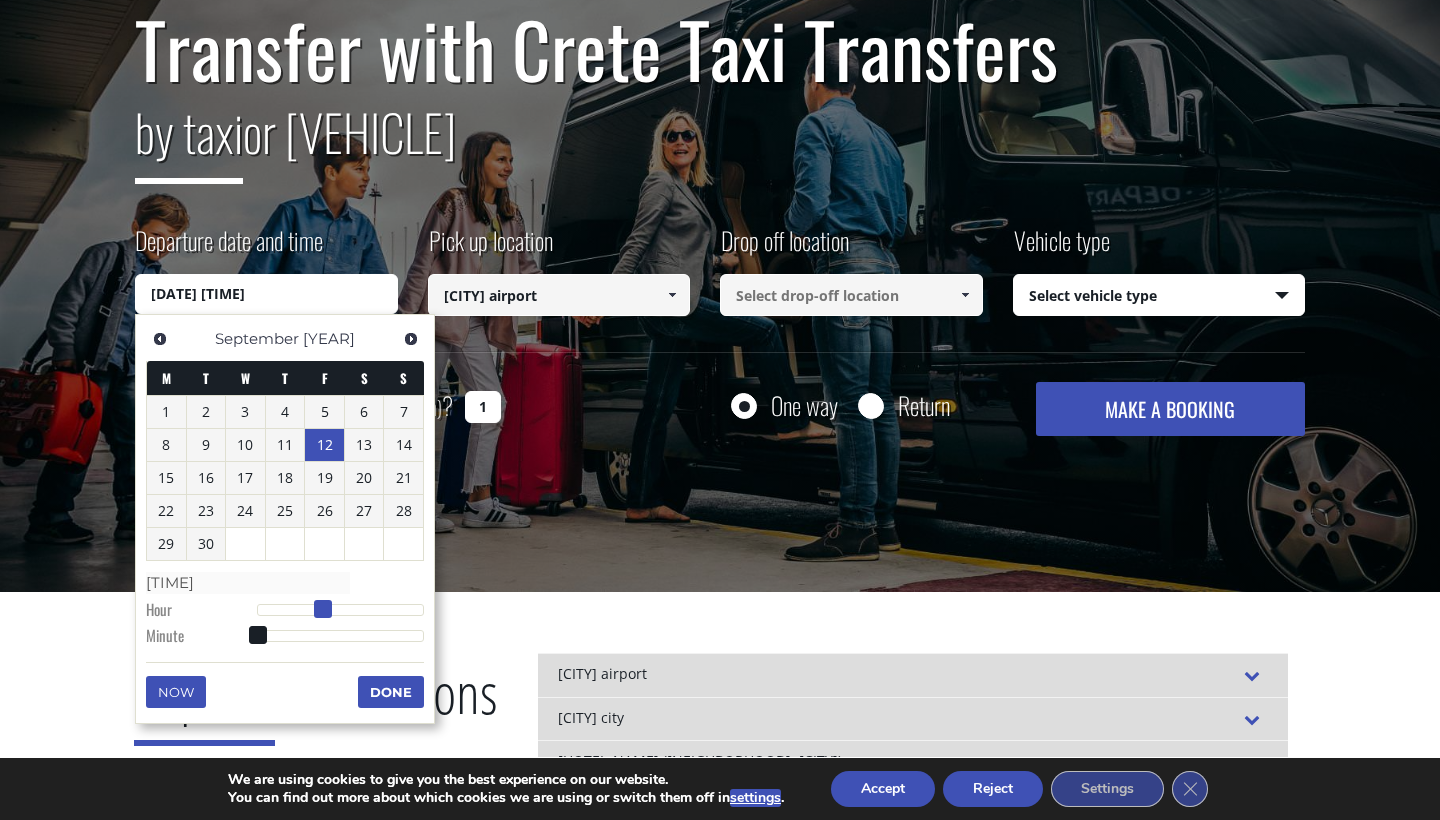 type on "12/09/2025 08:00" 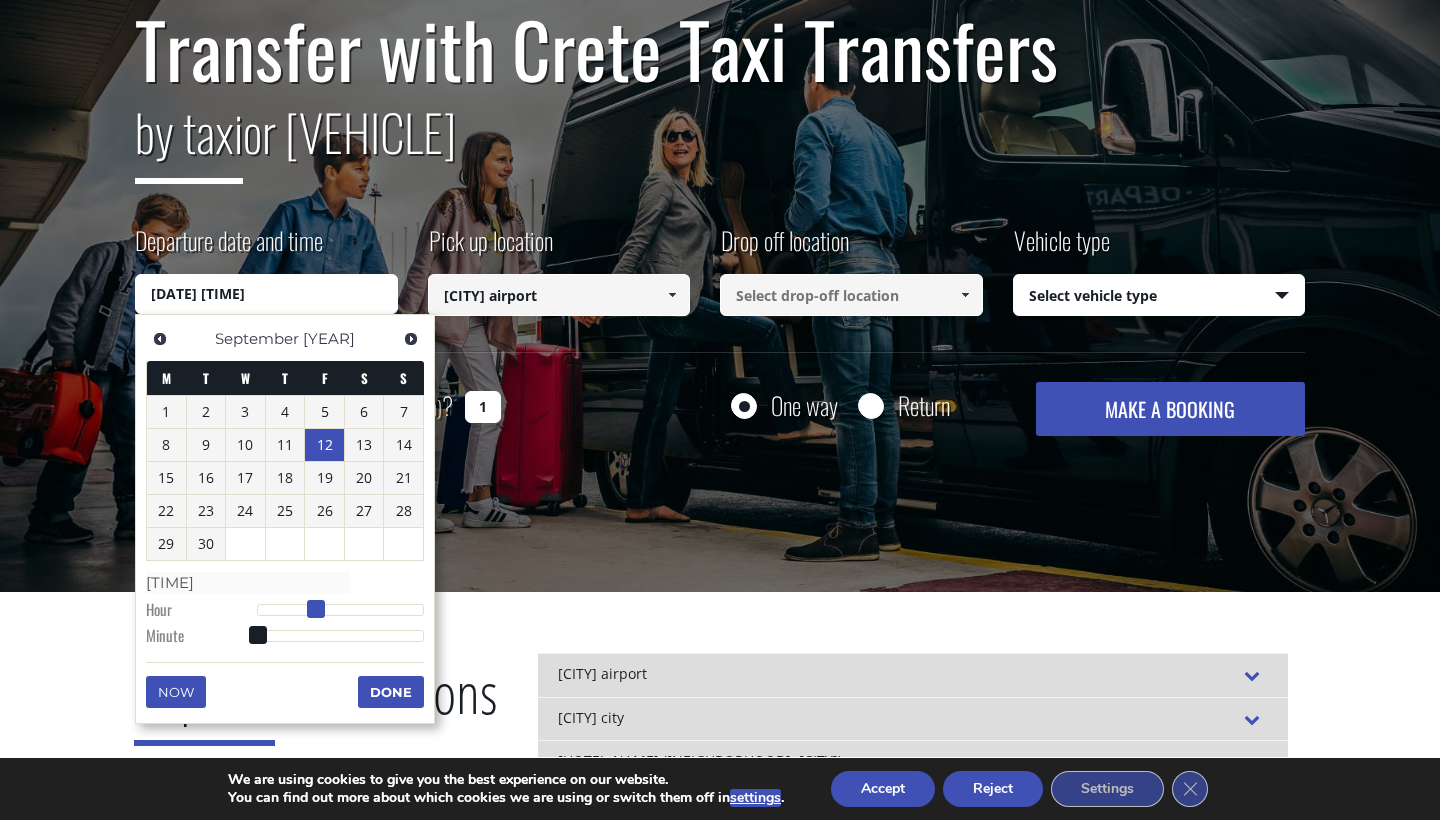 type on "12/09/2025 09:00" 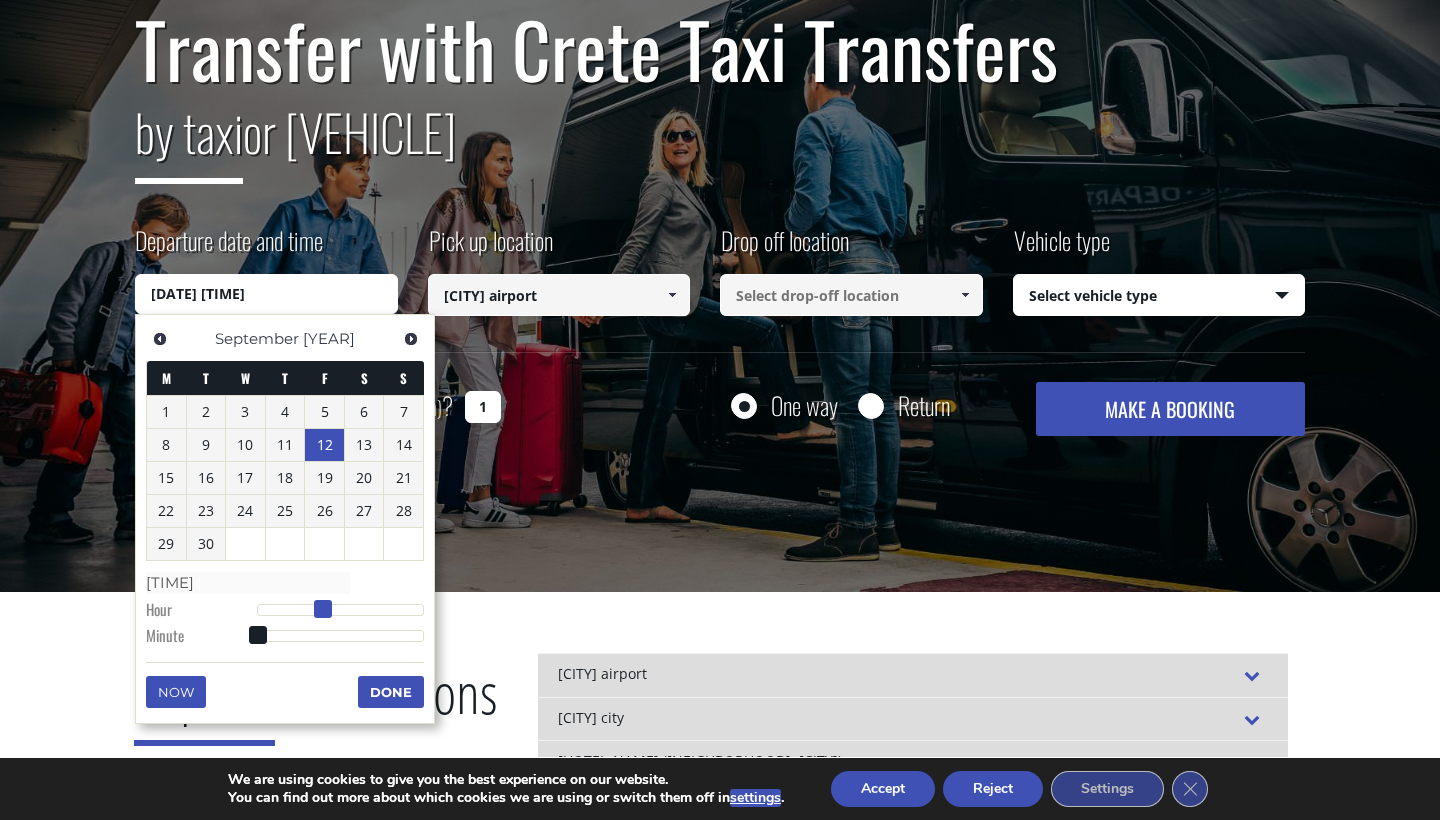 type on "12/09/2025 10:00" 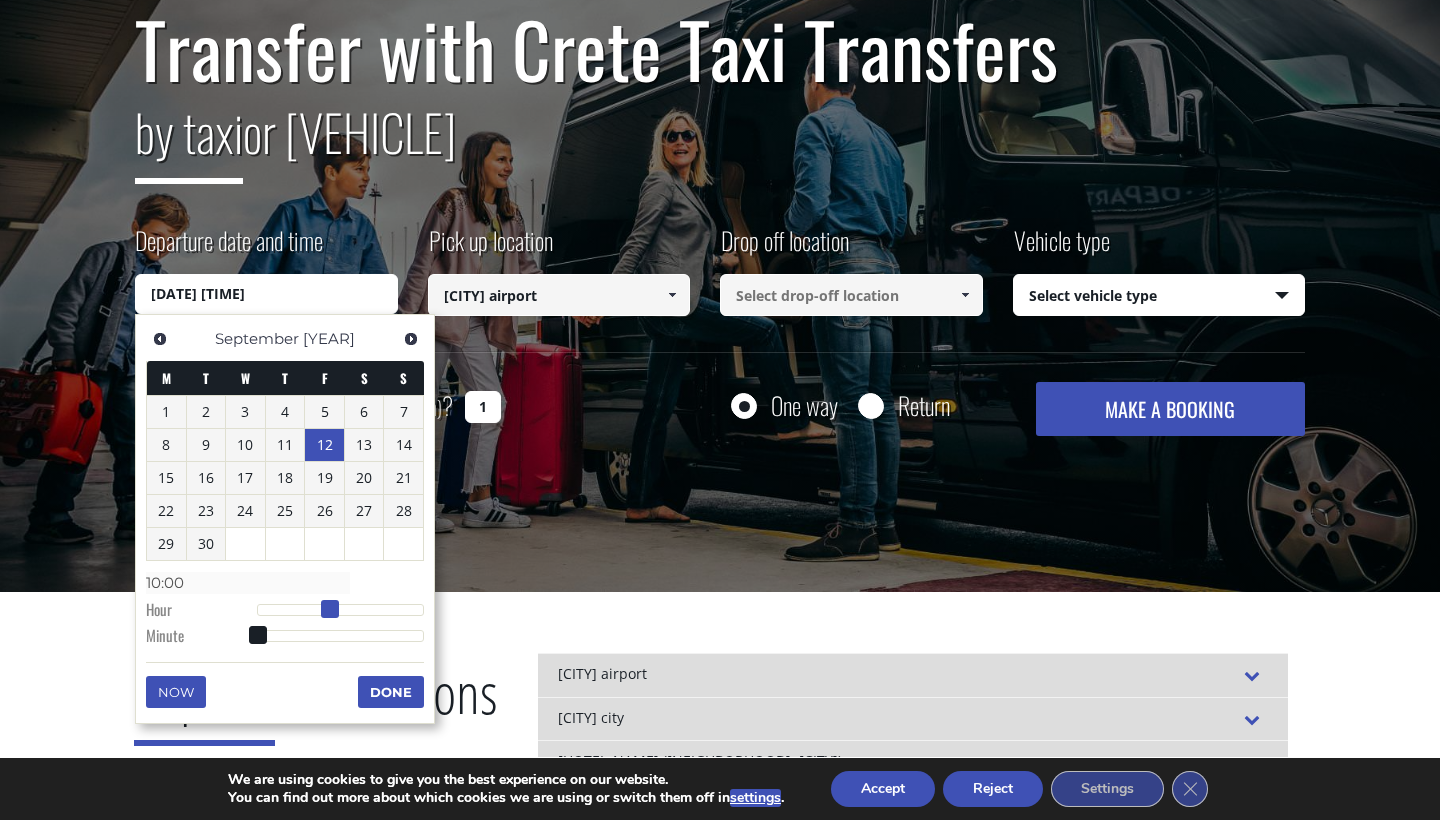 drag, startPoint x: 260, startPoint y: 603, endPoint x: 331, endPoint y: 591, distance: 72.00694 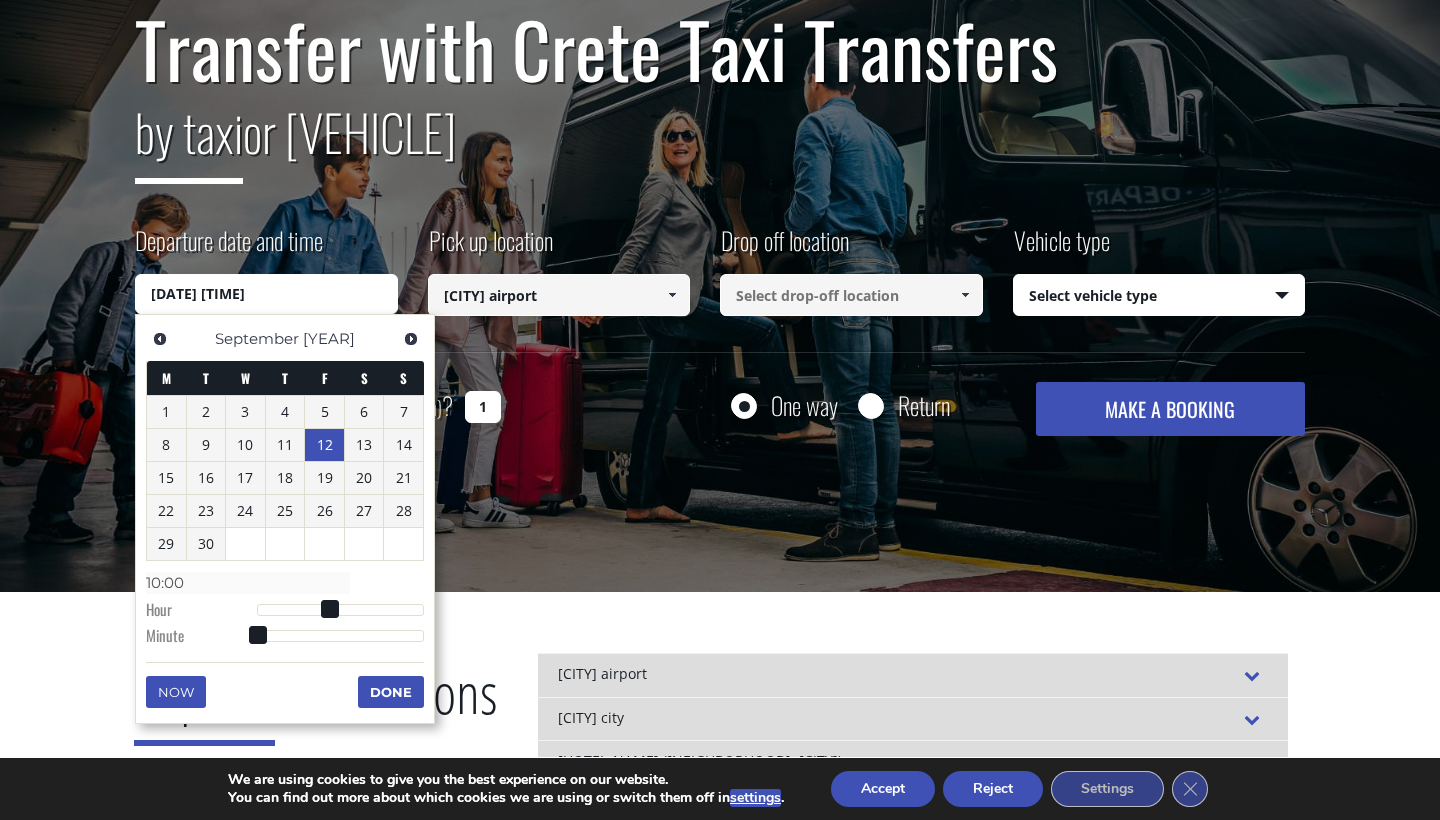 click on "Done" at bounding box center (391, 692) 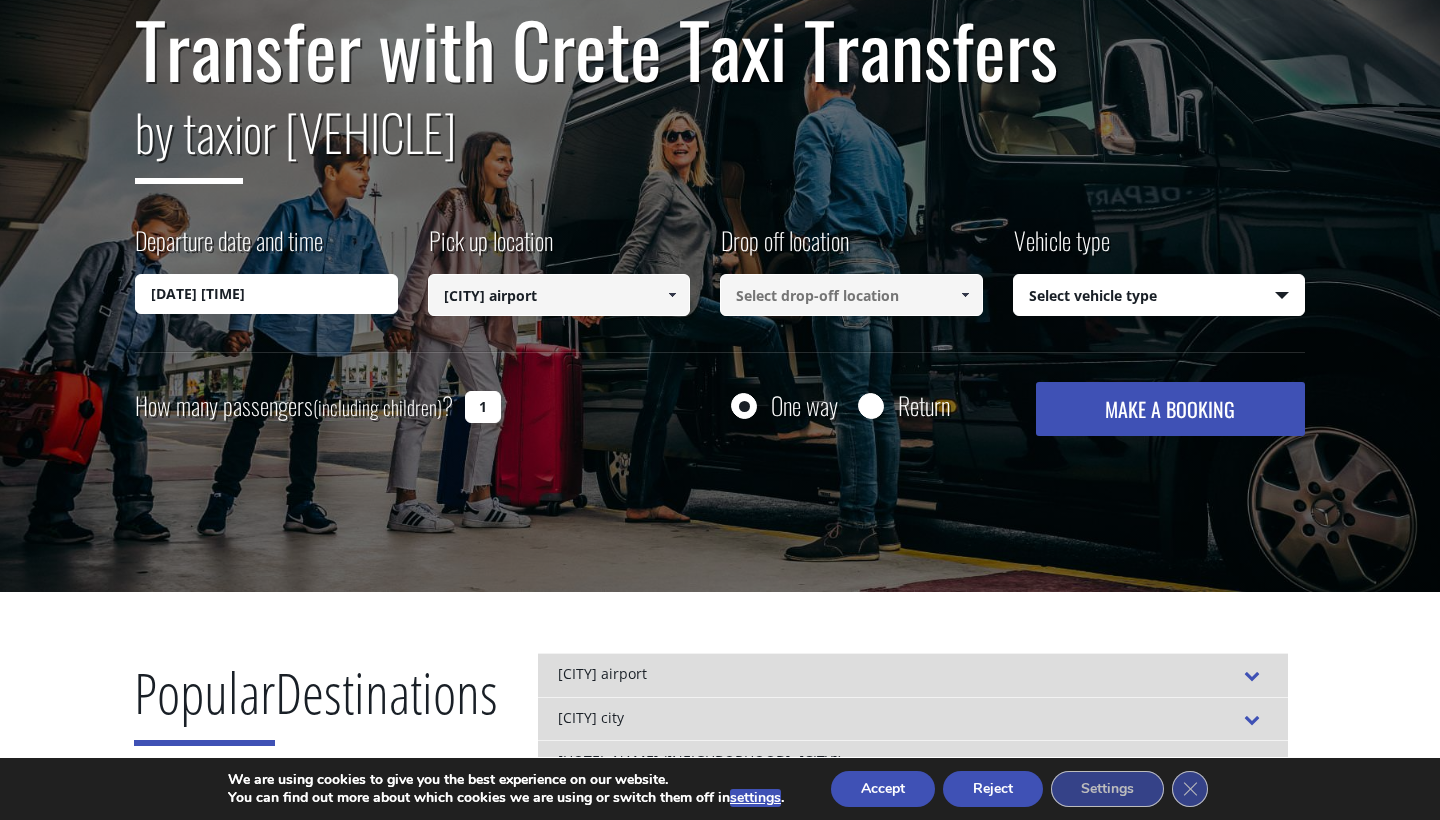 click at bounding box center (851, 295) 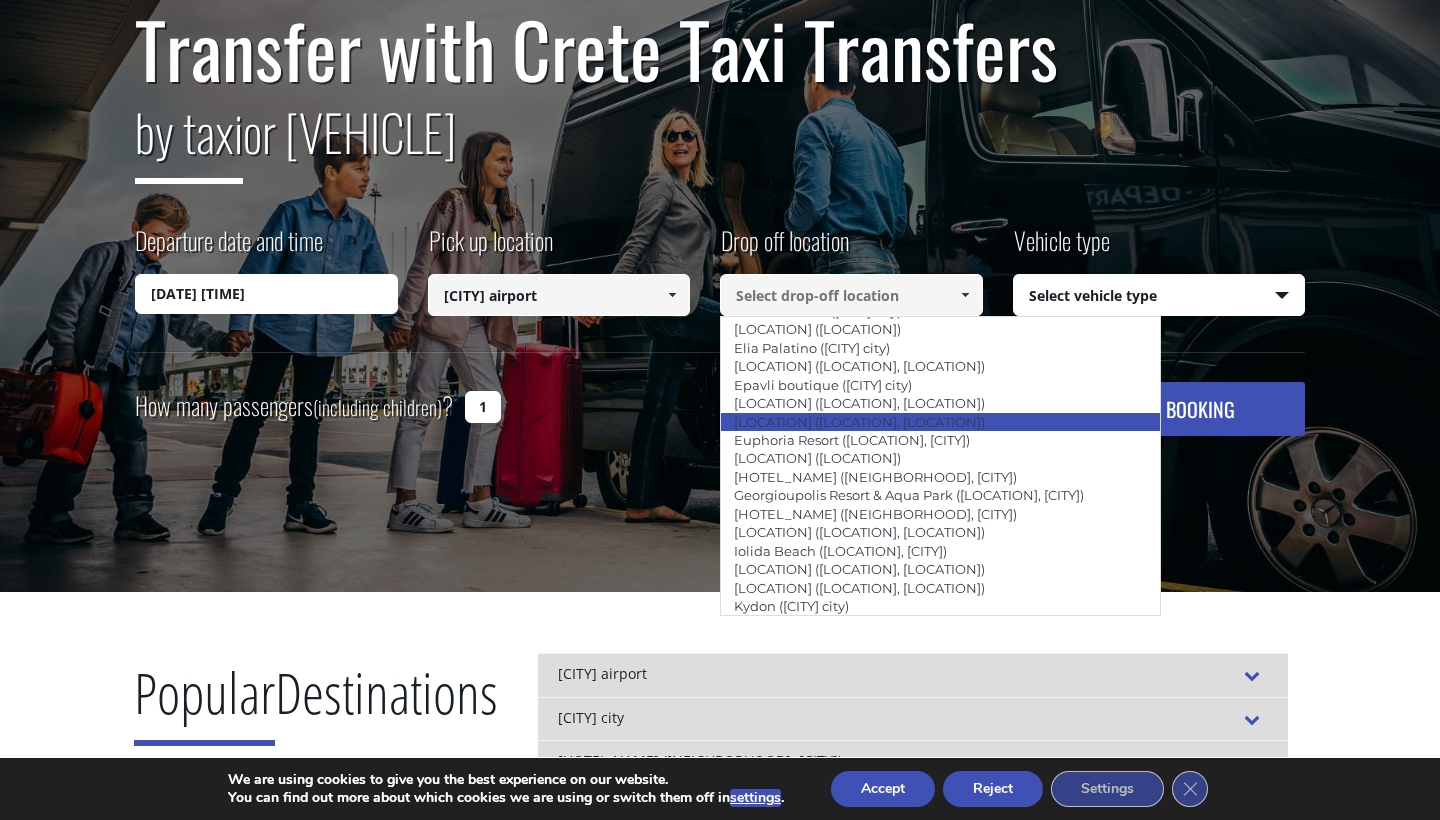 scroll, scrollTop: 662, scrollLeft: 0, axis: vertical 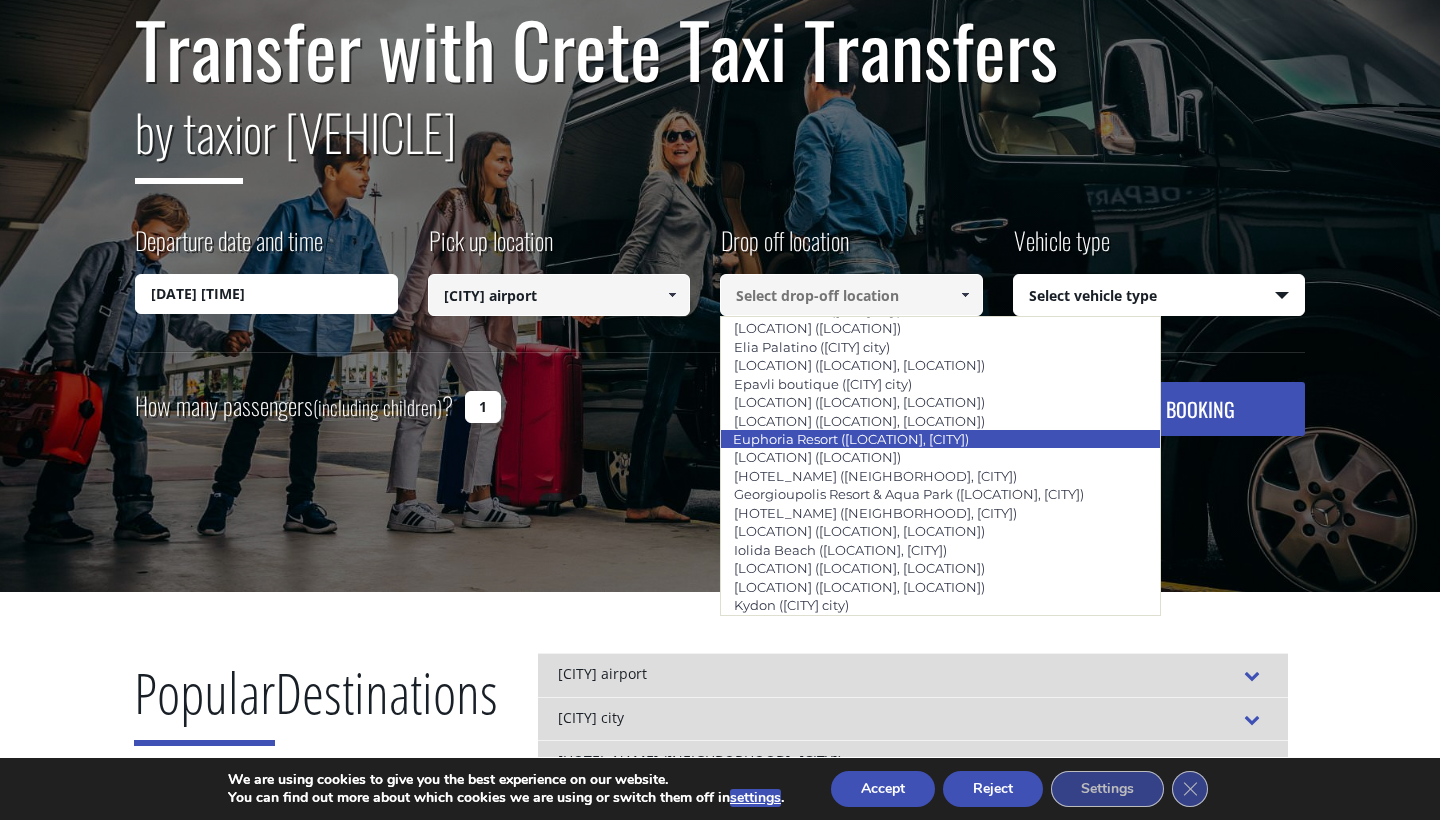 click on "[COMPANY] ([CITY], [CITY])" at bounding box center (851, 439) 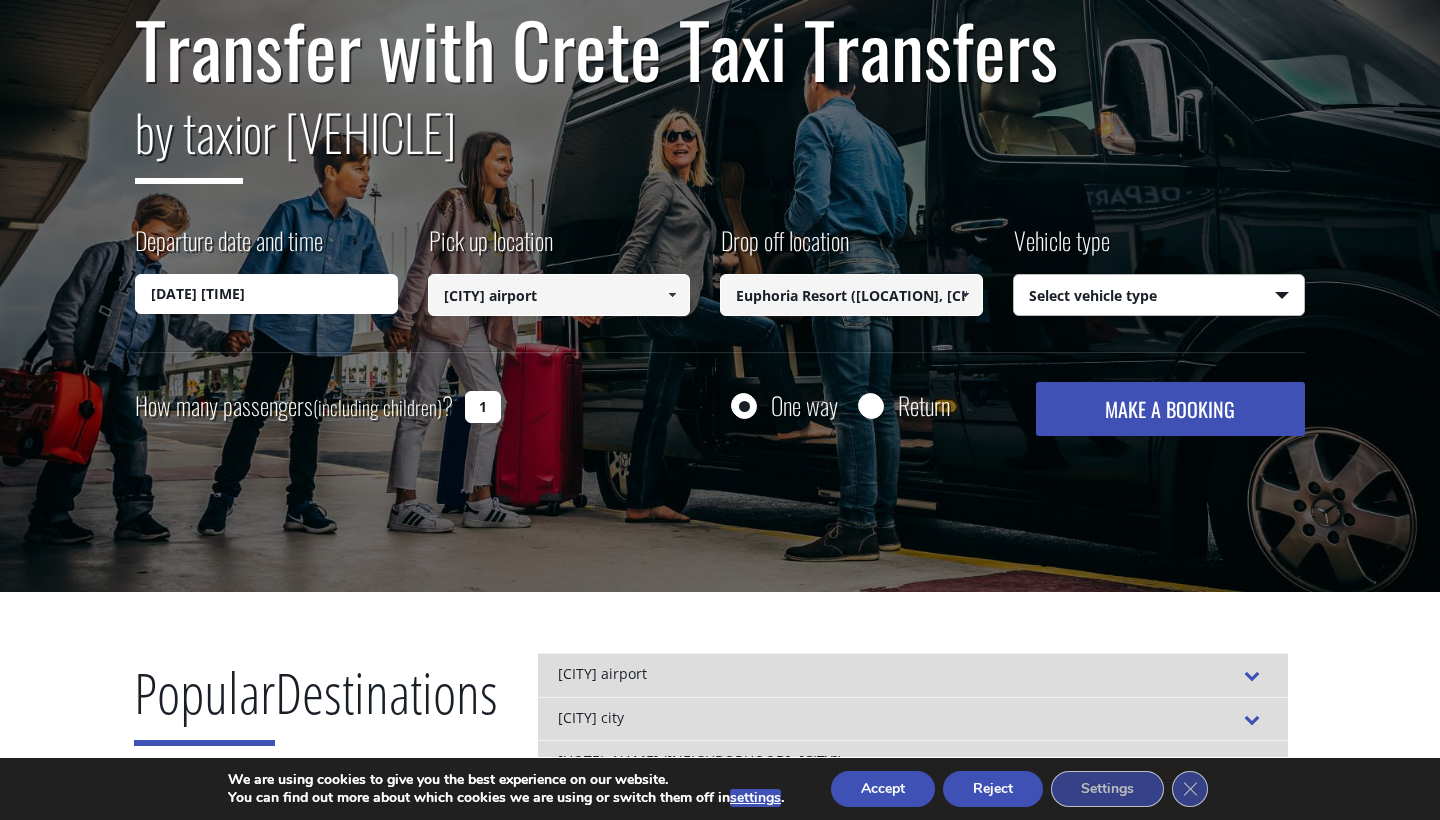 select on "540" 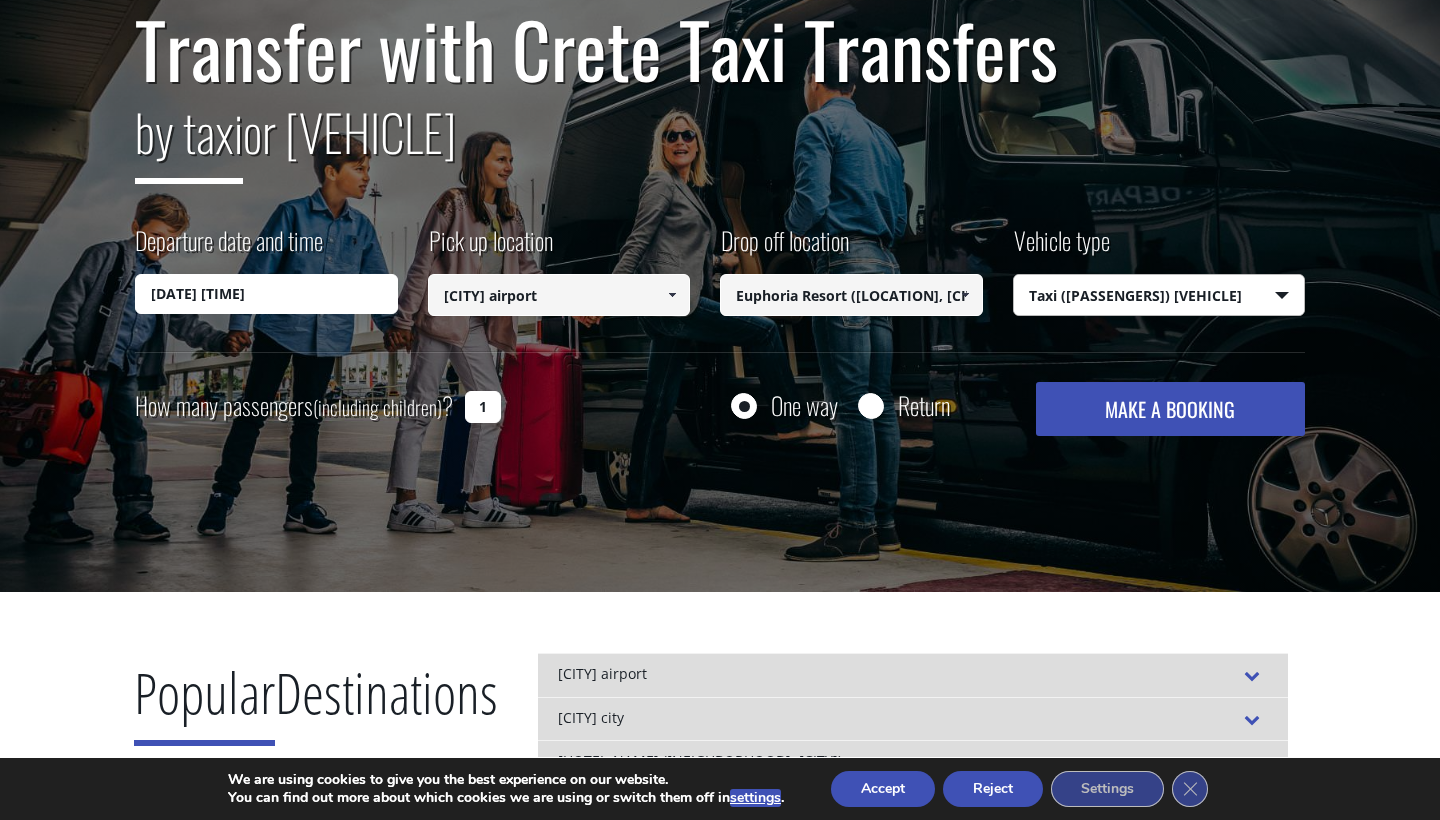 click on "MAKE A BOOKING" at bounding box center (1170, 409) 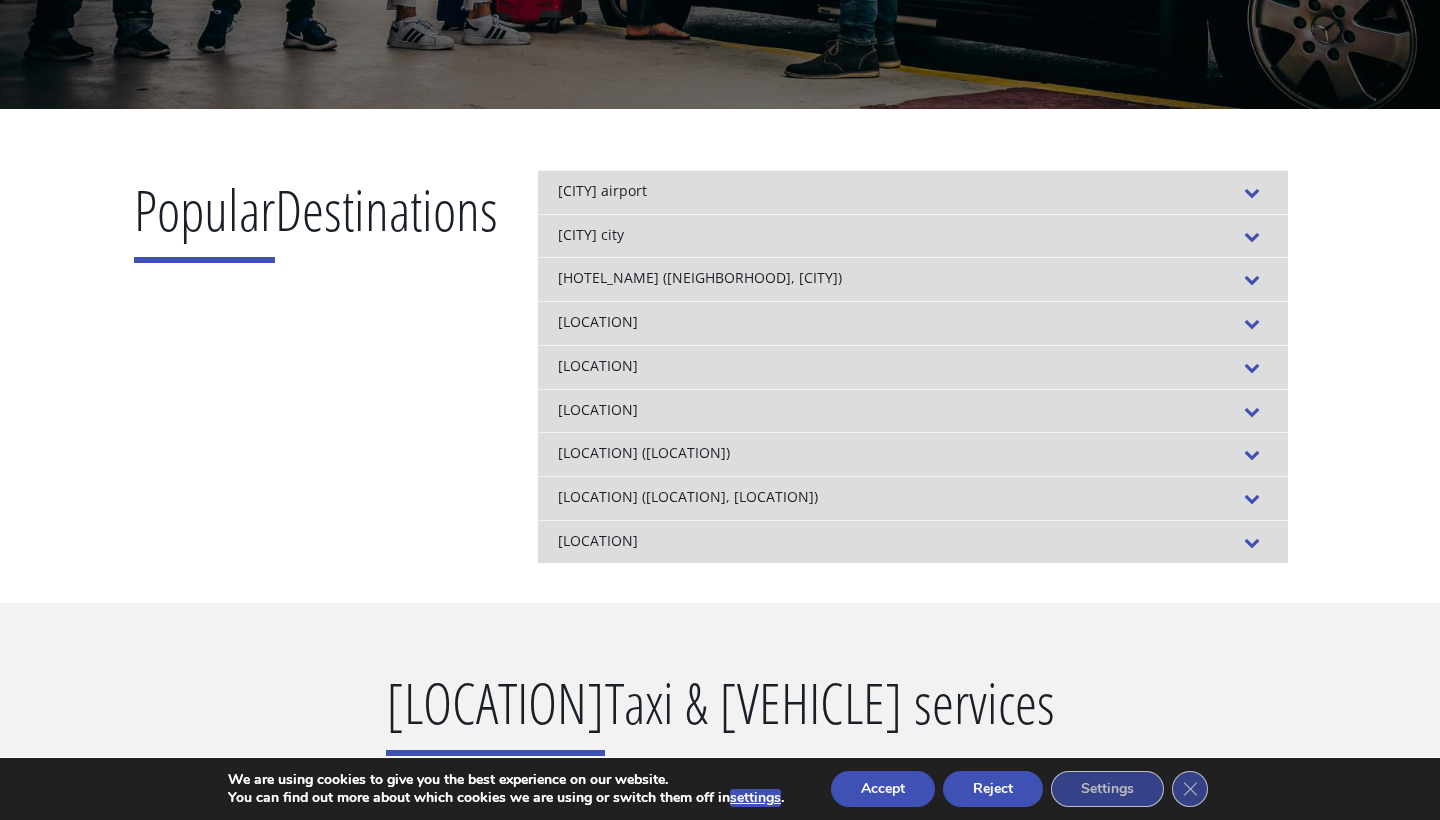 scroll, scrollTop: 655, scrollLeft: 0, axis: vertical 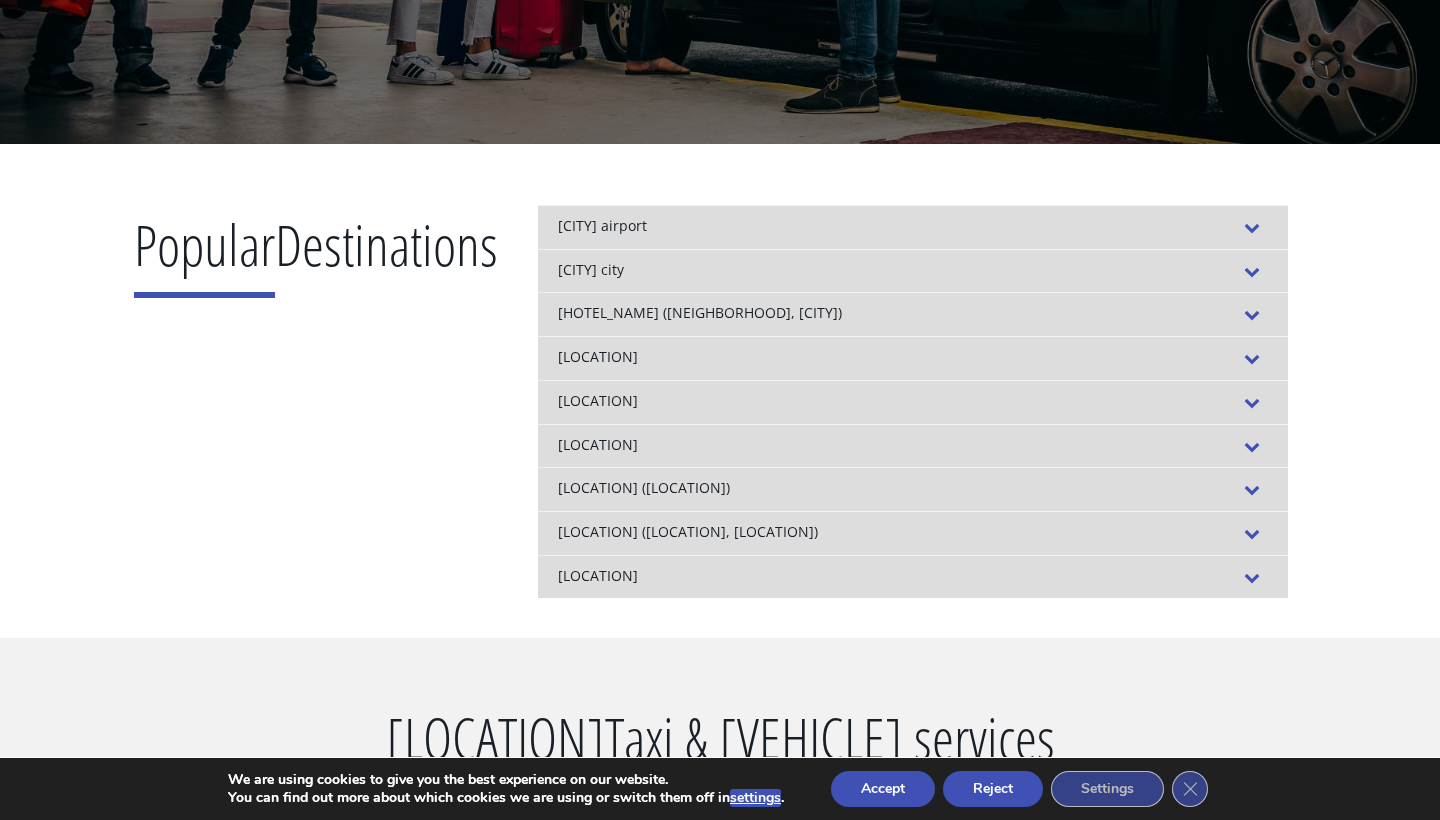 click on "[CITY] airport" at bounding box center [913, 227] 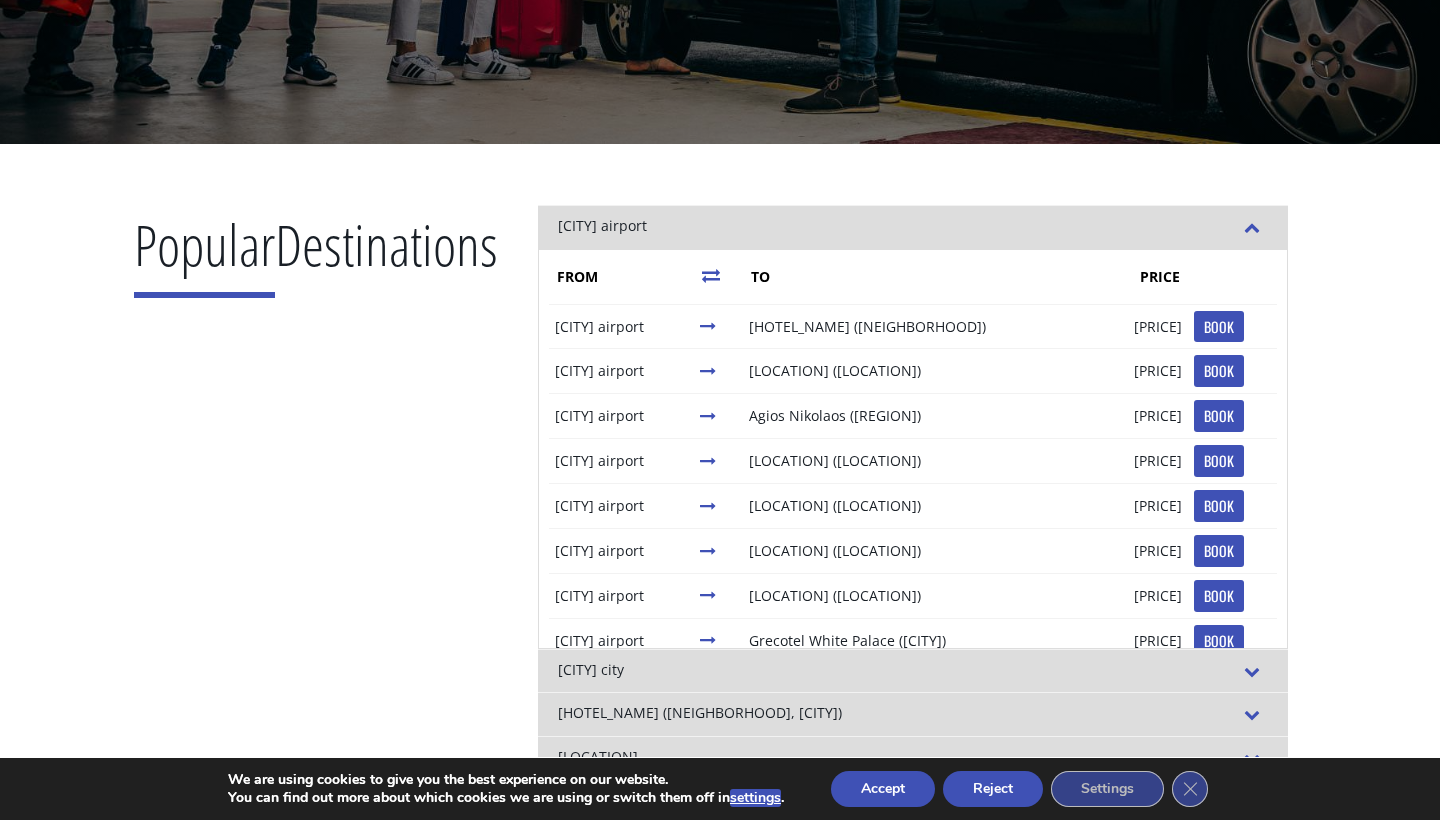 scroll, scrollTop: 0, scrollLeft: 0, axis: both 